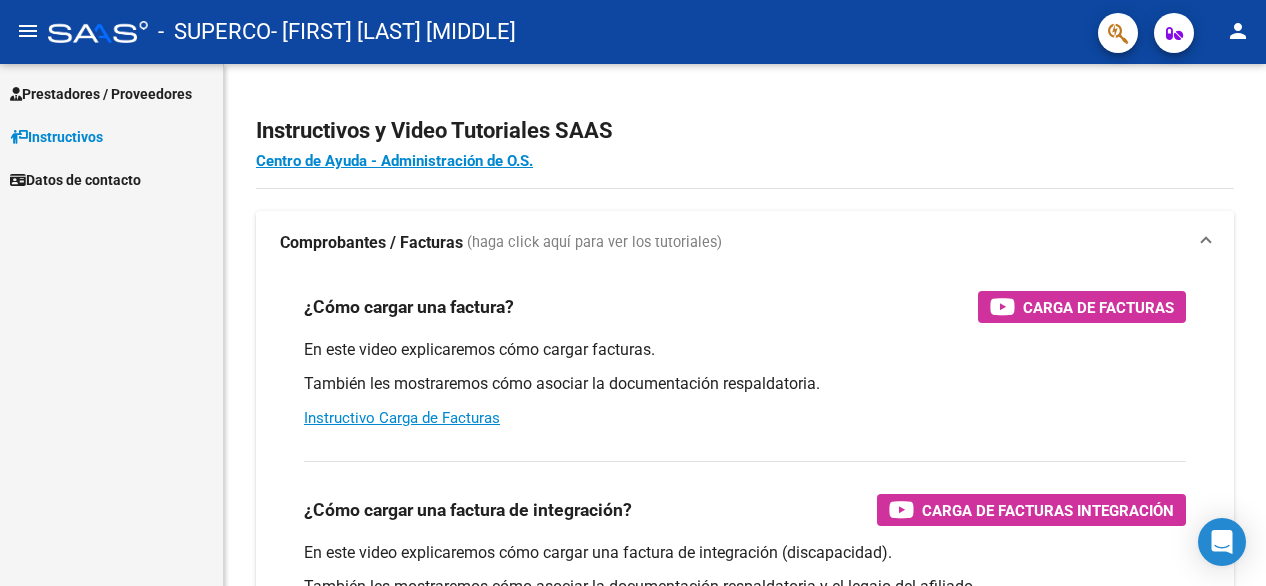 scroll, scrollTop: 0, scrollLeft: 0, axis: both 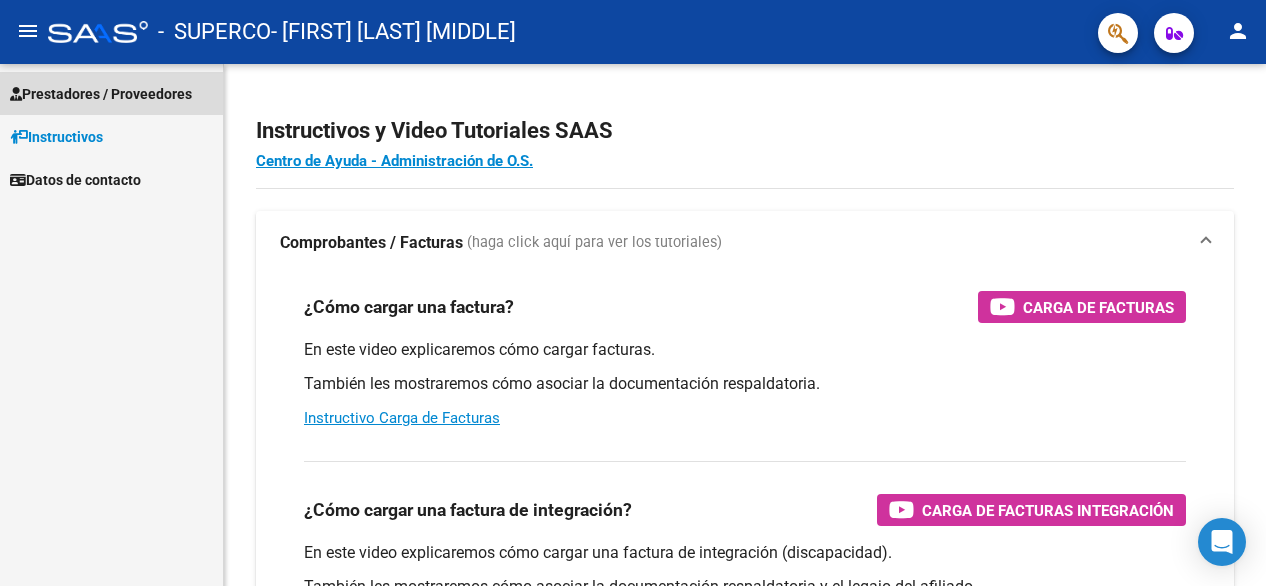 click on "Prestadores / Proveedores" at bounding box center [101, 94] 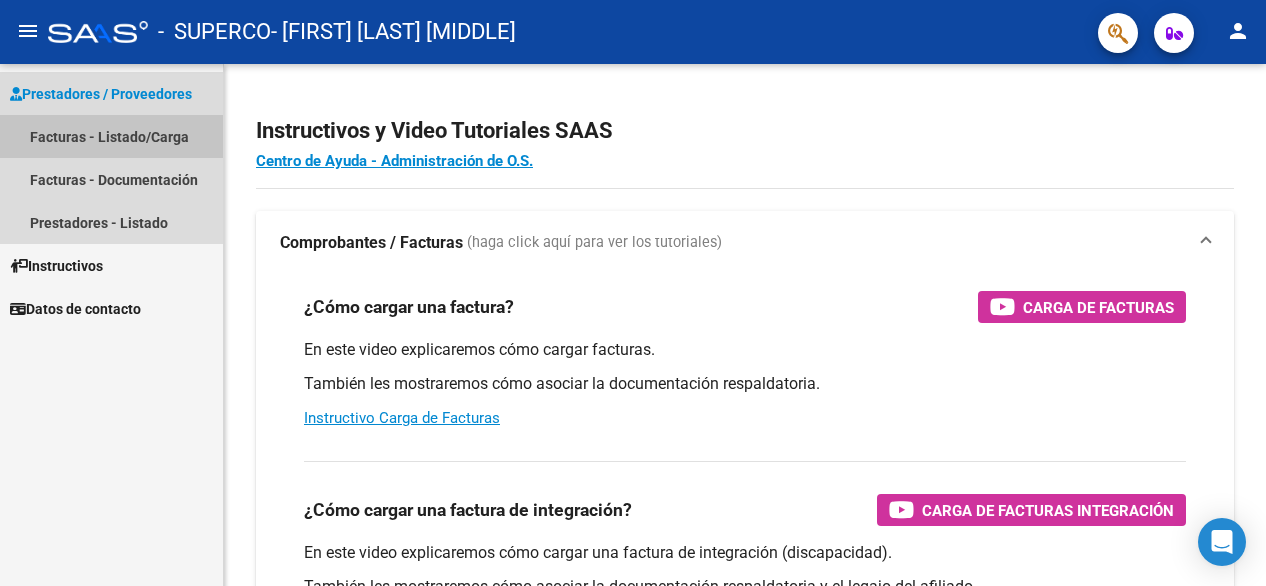 click on "Facturas - Listado/Carga" at bounding box center (111, 136) 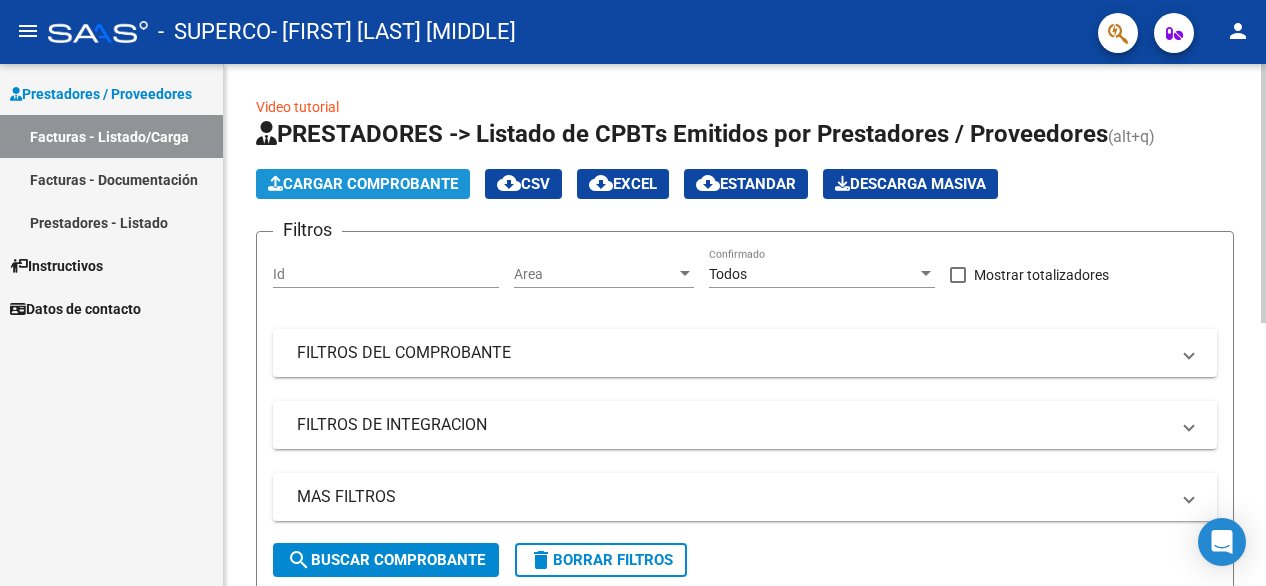 click on "Cargar Comprobante" 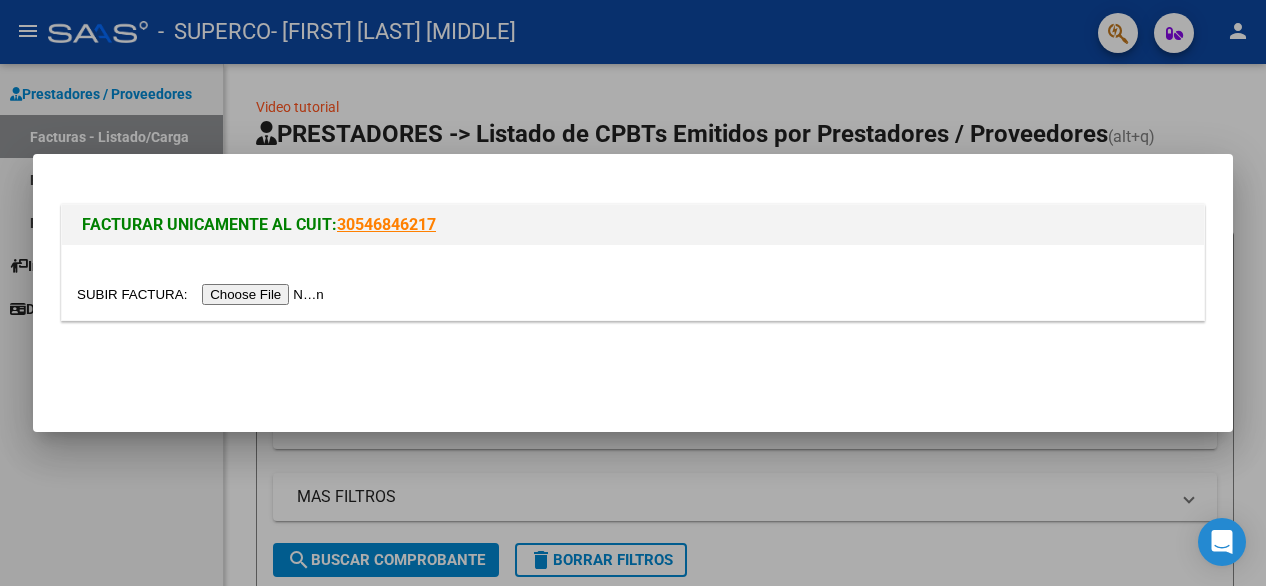 click at bounding box center (203, 294) 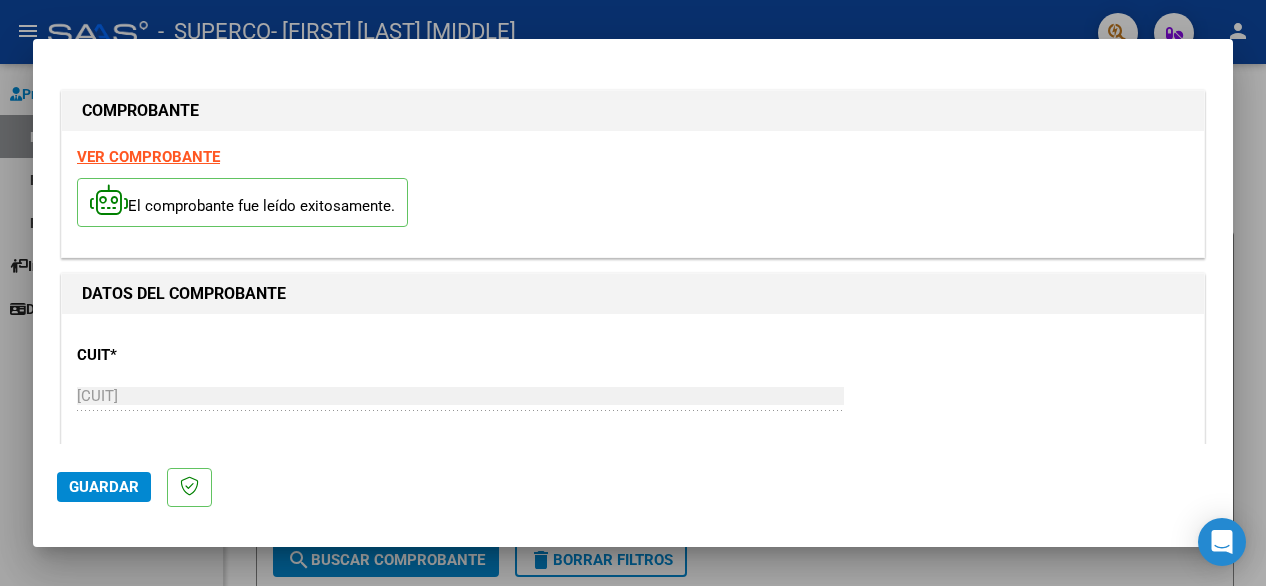 click on "Guardar" 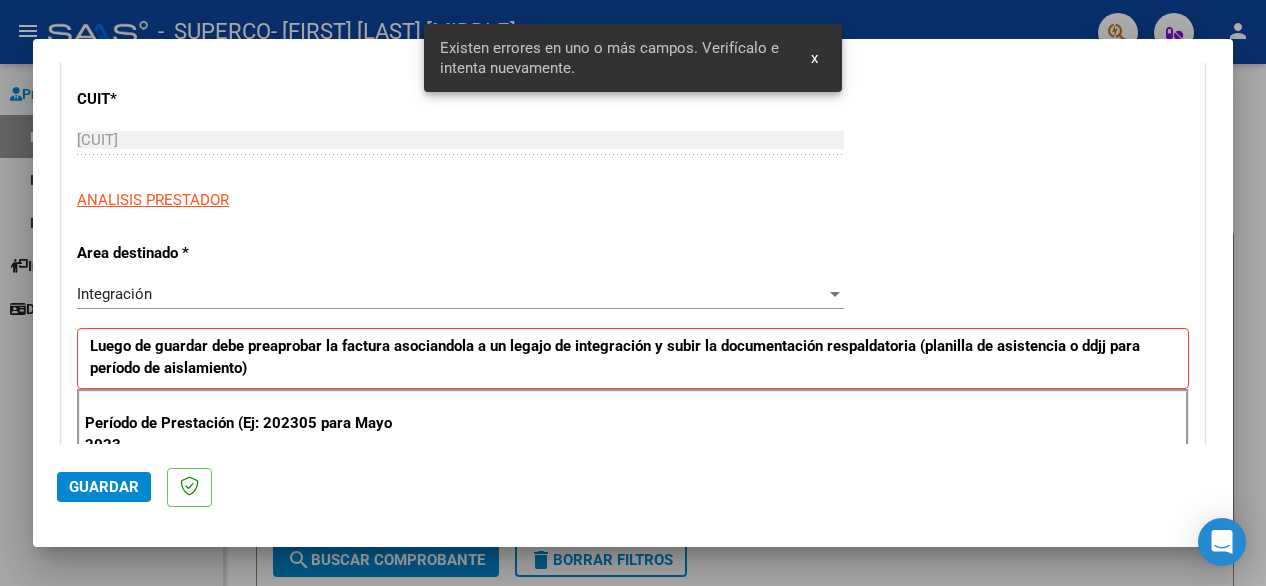 scroll, scrollTop: 465, scrollLeft: 0, axis: vertical 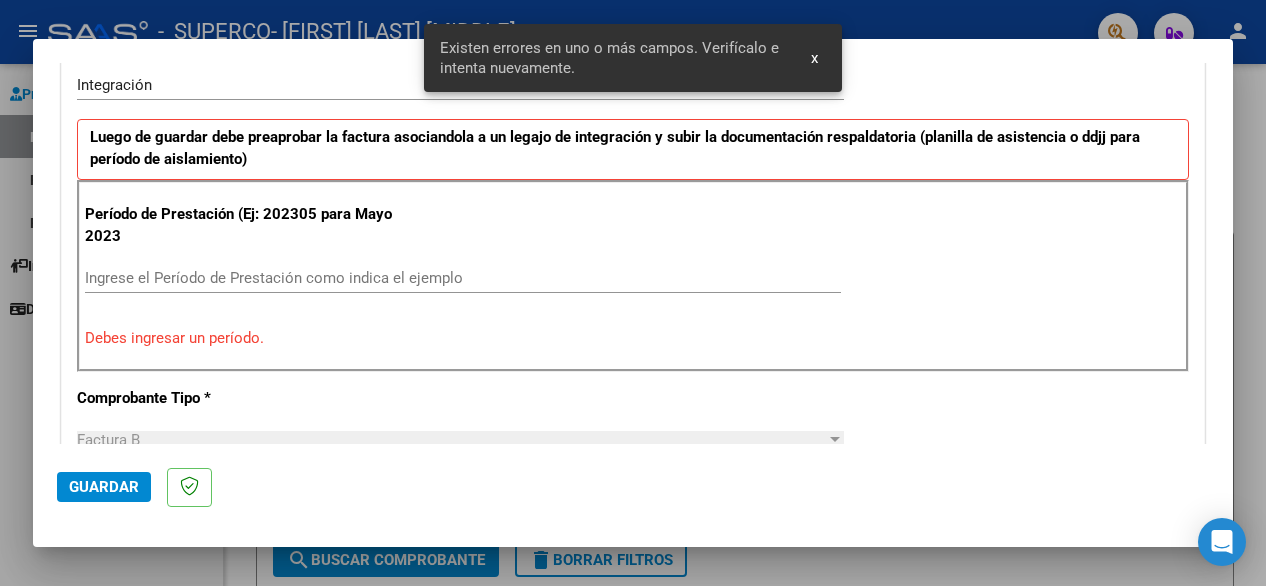 click on "Debes ingresar un período." at bounding box center (633, 338) 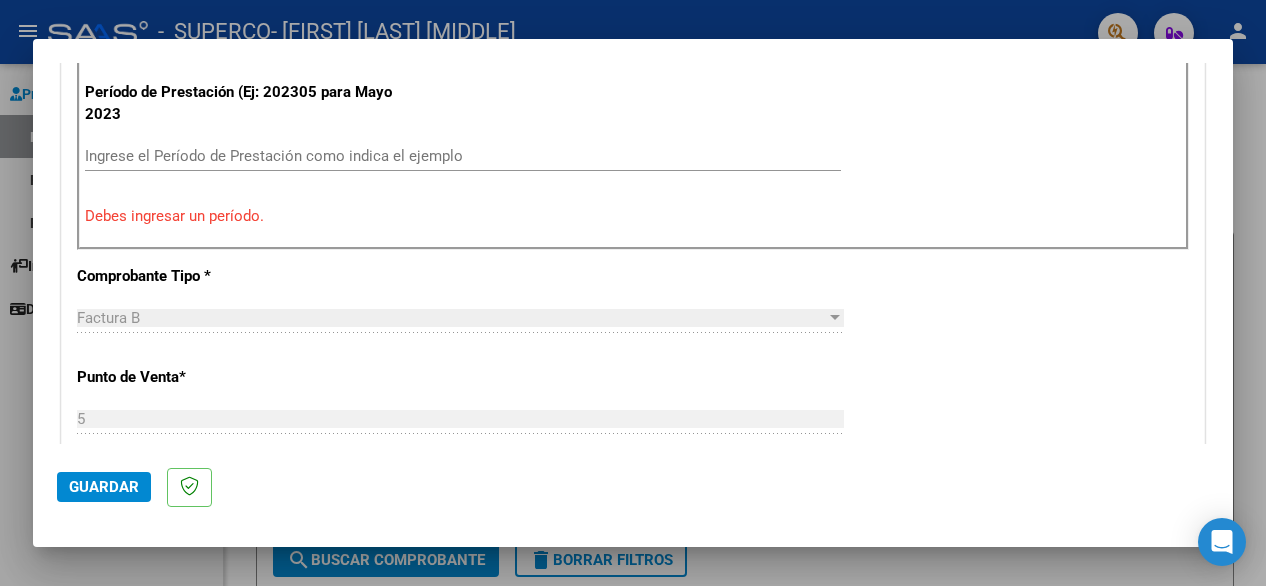 scroll, scrollTop: 548, scrollLeft: 0, axis: vertical 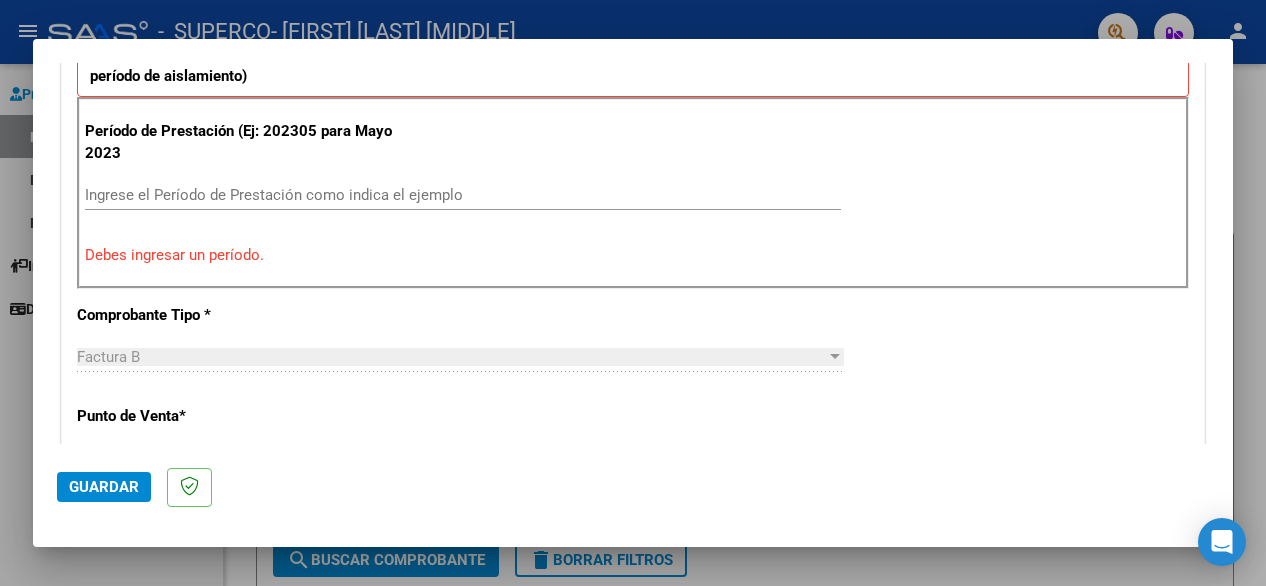 click on "Ingrese el Período de Prestación como indica el ejemplo" at bounding box center (463, 195) 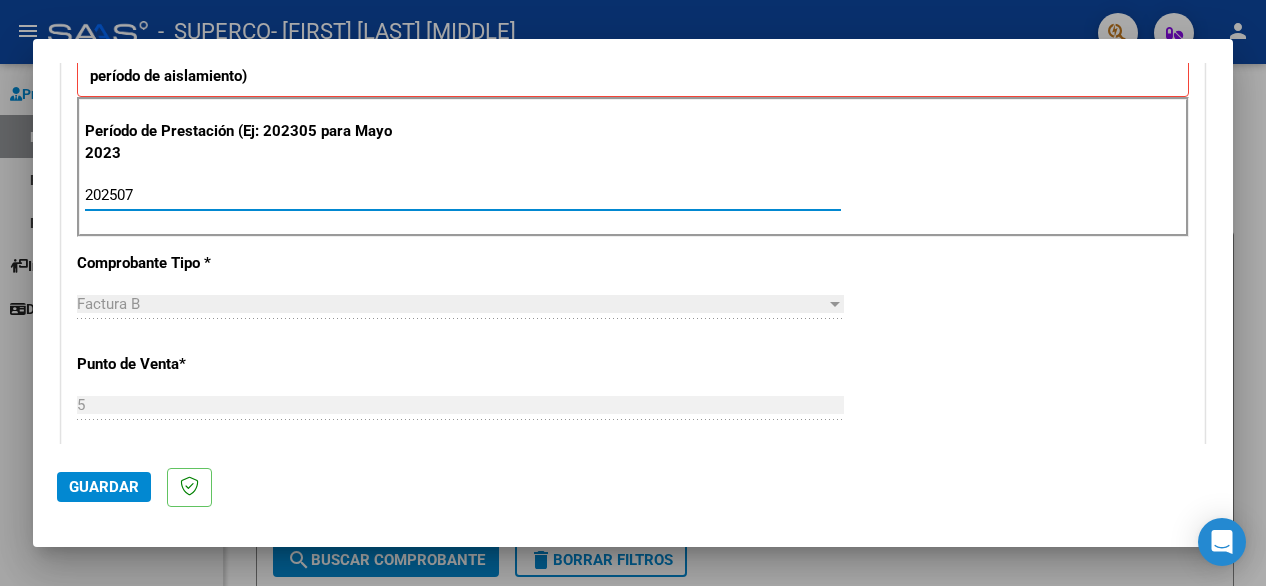 type on "202507" 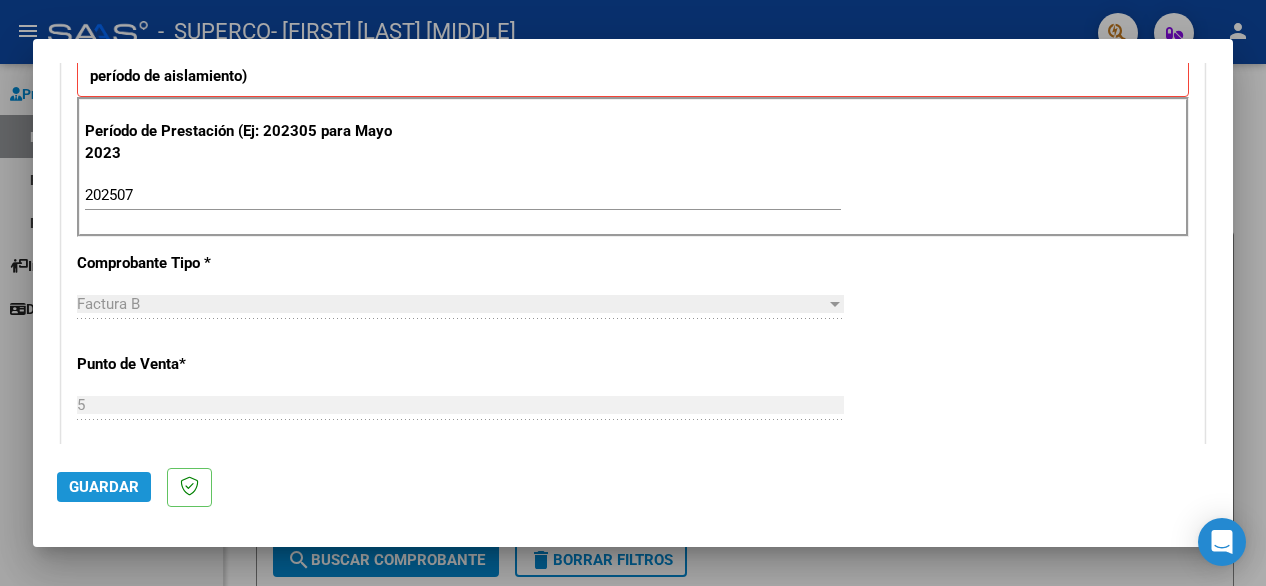 click on "Guardar" 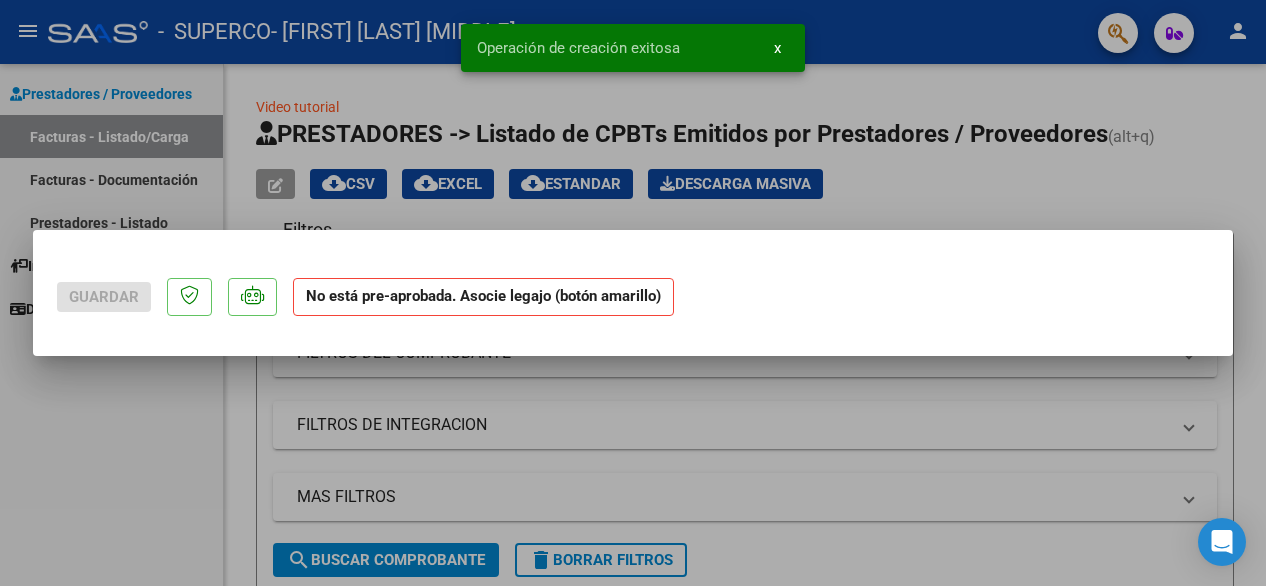 scroll, scrollTop: 0, scrollLeft: 0, axis: both 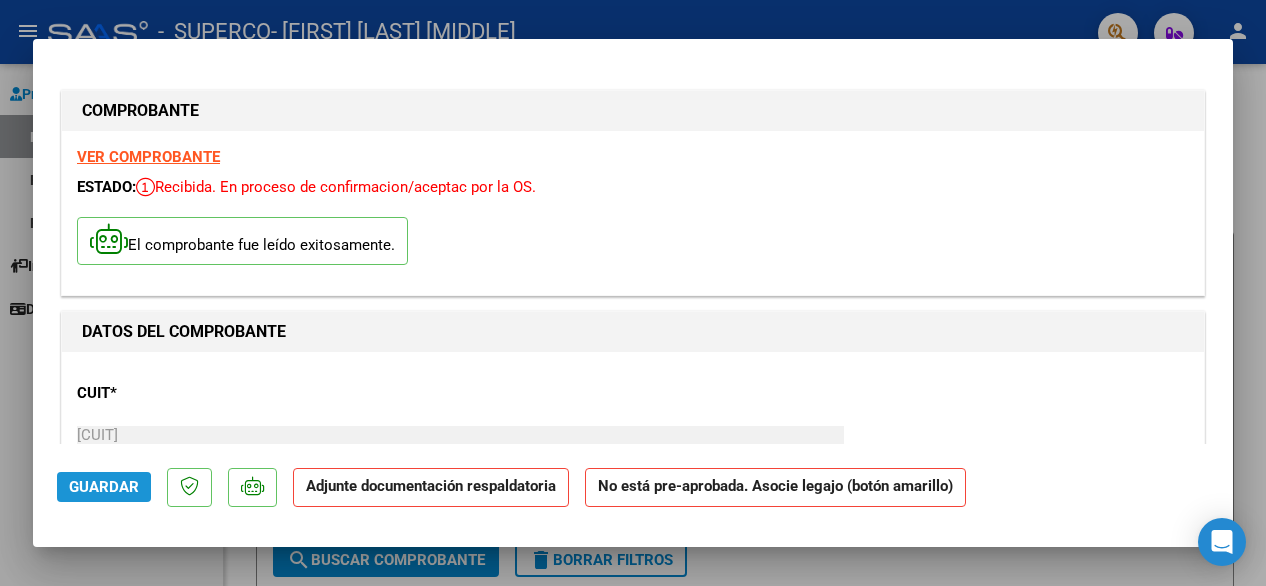 click on "Guardar" 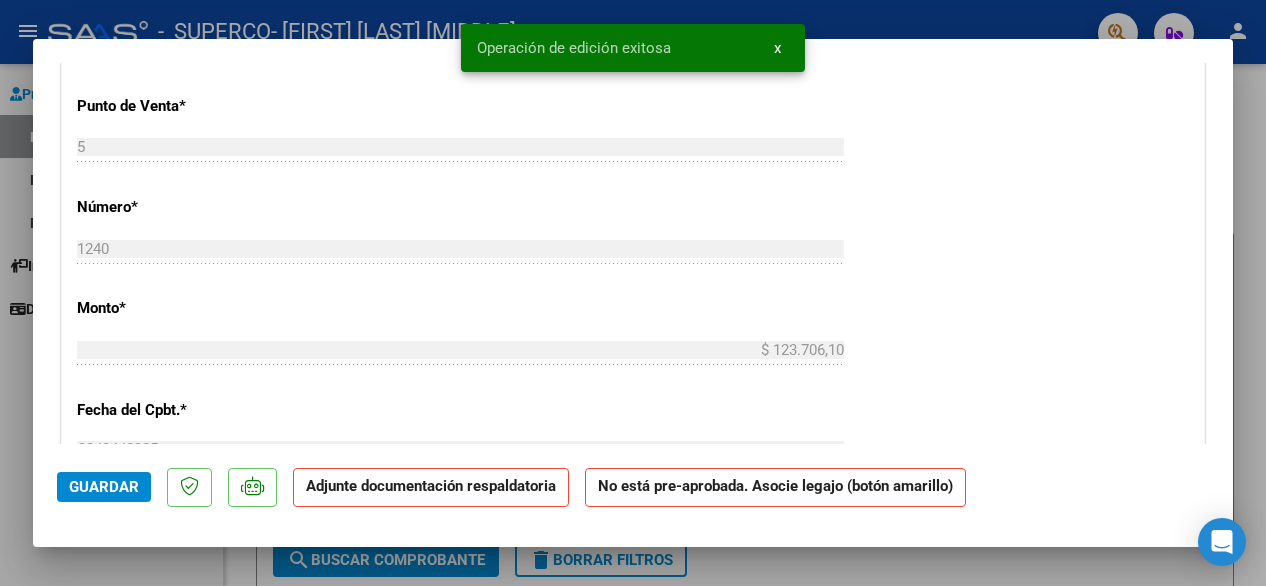 scroll, scrollTop: 761, scrollLeft: 0, axis: vertical 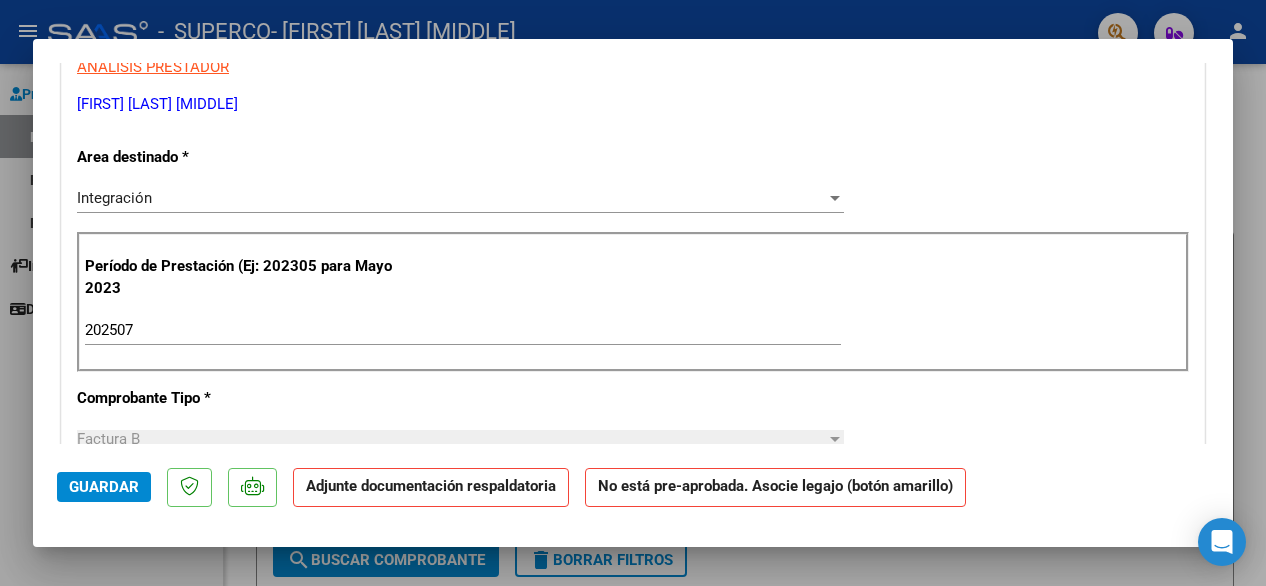 click at bounding box center (633, 293) 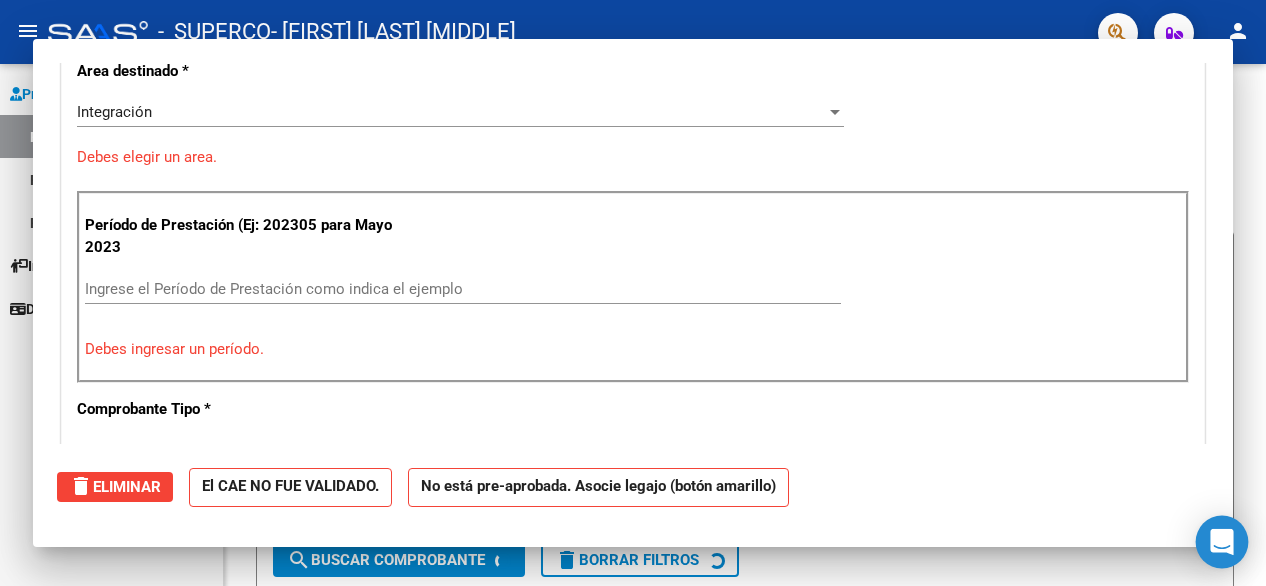 click 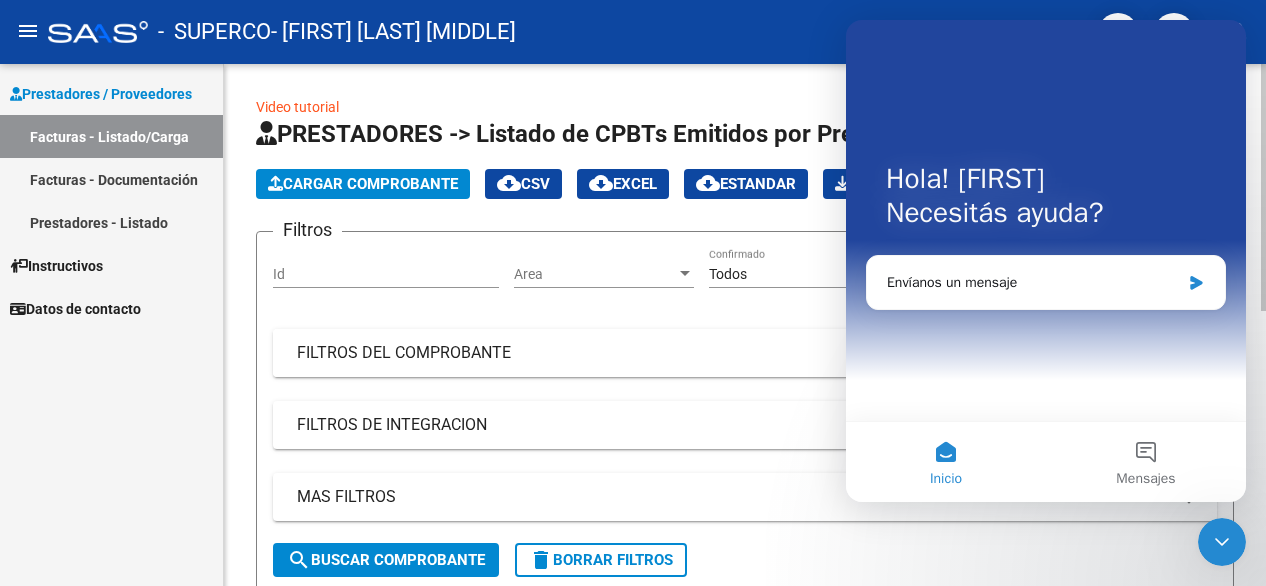 scroll, scrollTop: 0, scrollLeft: 0, axis: both 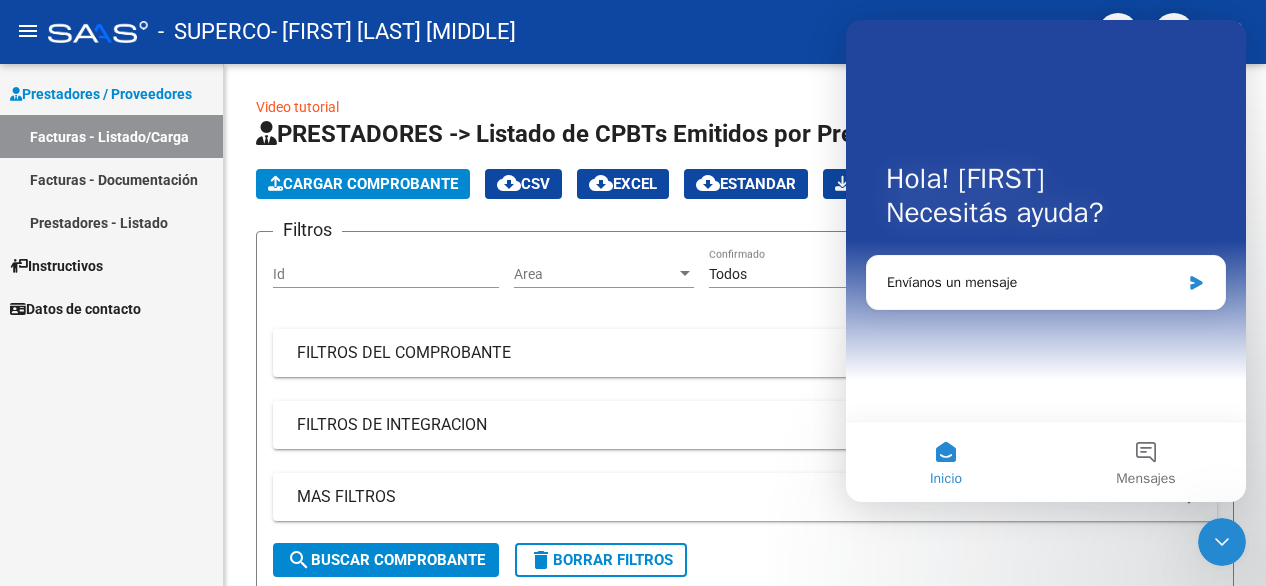 click on "Prestadores / Proveedores Facturas - Listado/Carga Facturas - Documentación Prestadores - Listado    Instructivos    Datos de contacto" at bounding box center [111, 325] 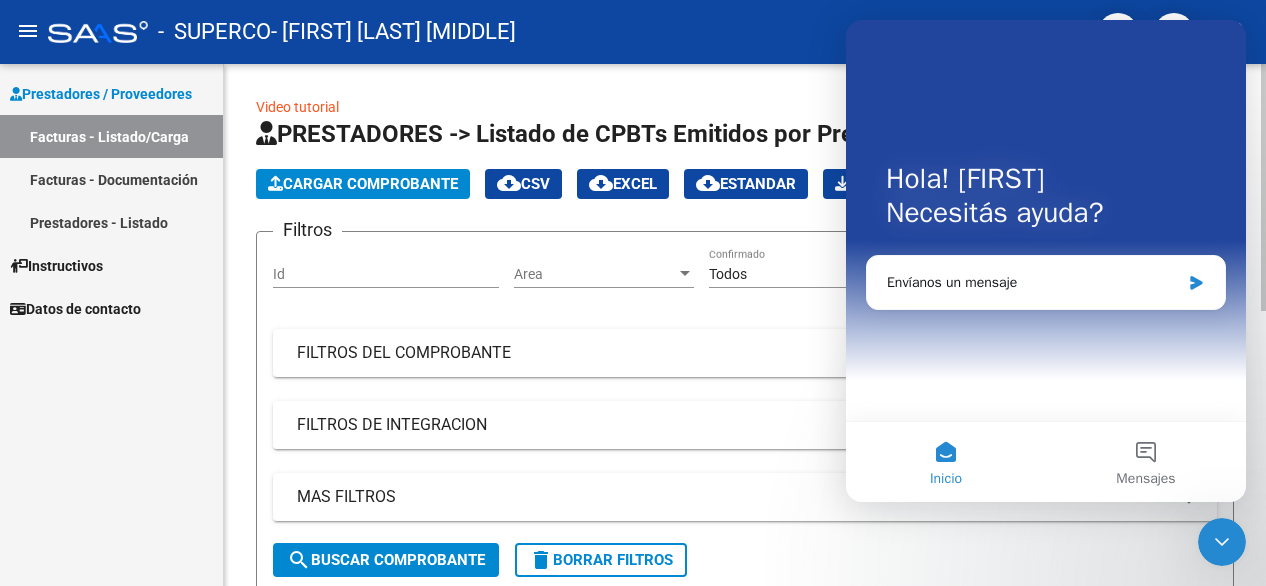 click on "FILTROS DE INTEGRACION" at bounding box center [733, 425] 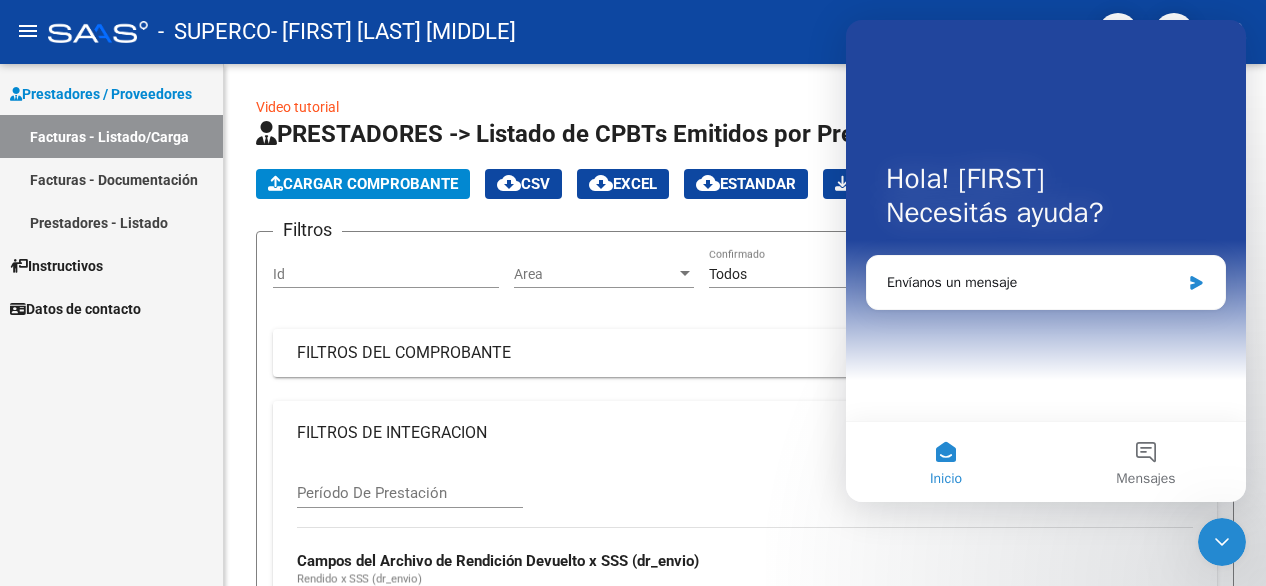 click on "Prestadores / Proveedores Facturas - Listado/Carga Facturas - Documentación Prestadores - Listado    Instructivos    Datos de contacto" at bounding box center (111, 325) 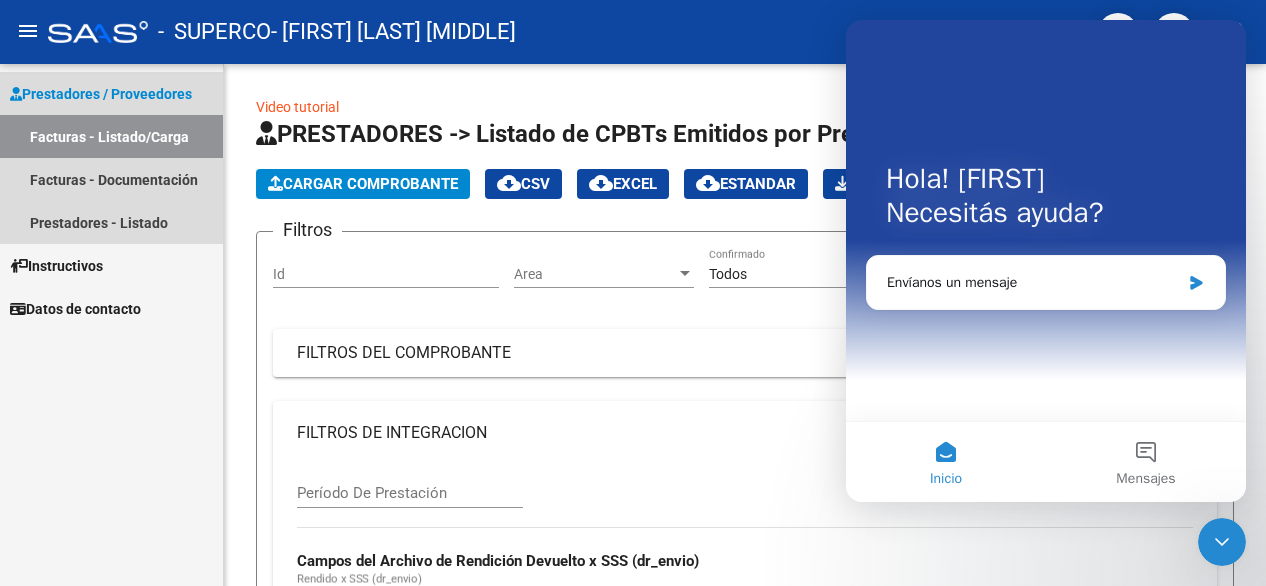 click on "Facturas - Listado/Carga" at bounding box center [111, 136] 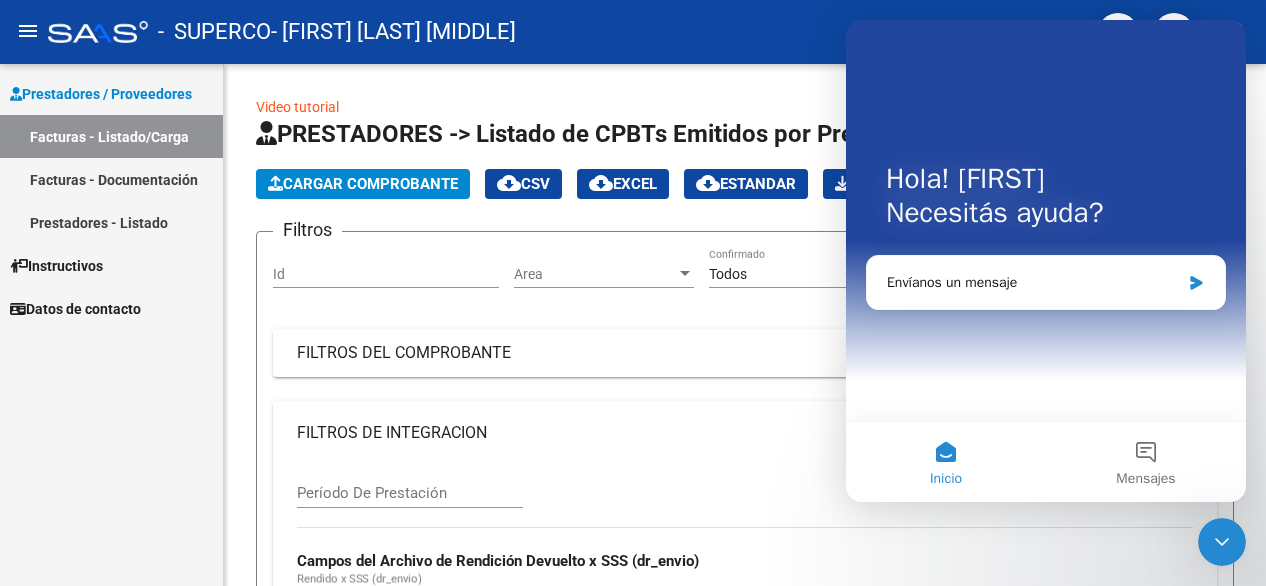 click on "Inicio" at bounding box center [946, 462] 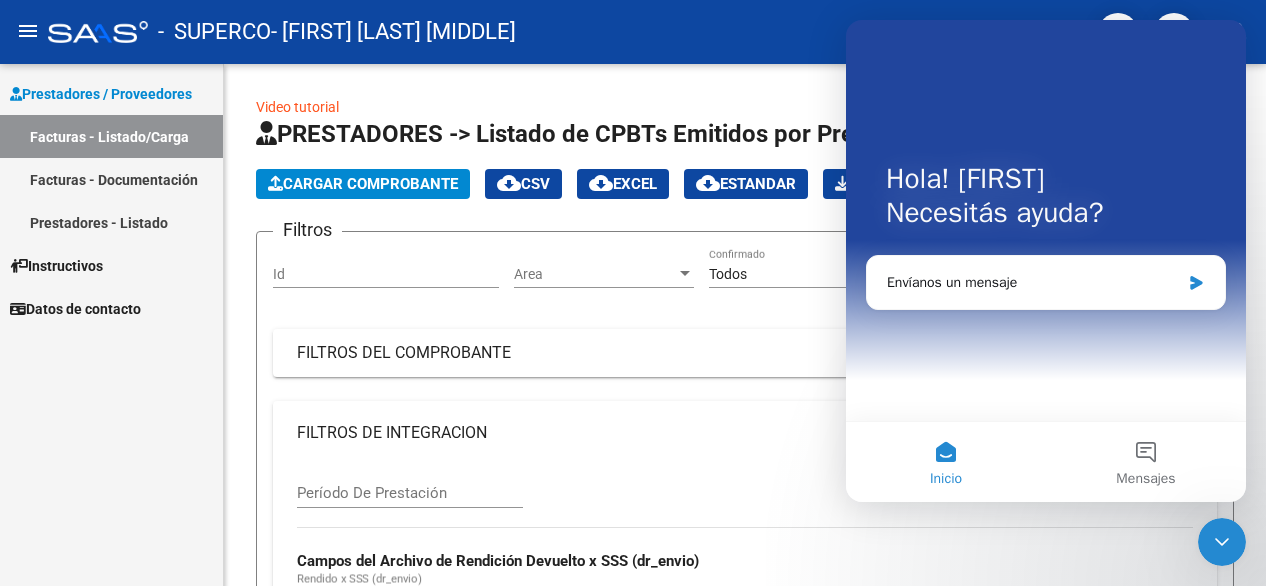 click 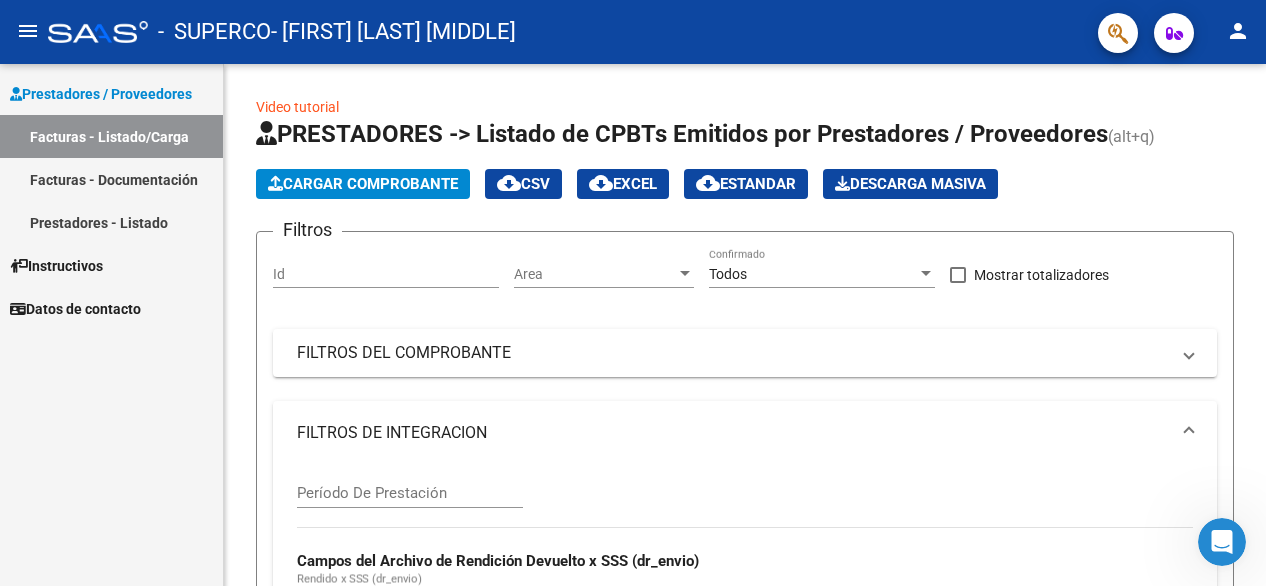scroll, scrollTop: 0, scrollLeft: 0, axis: both 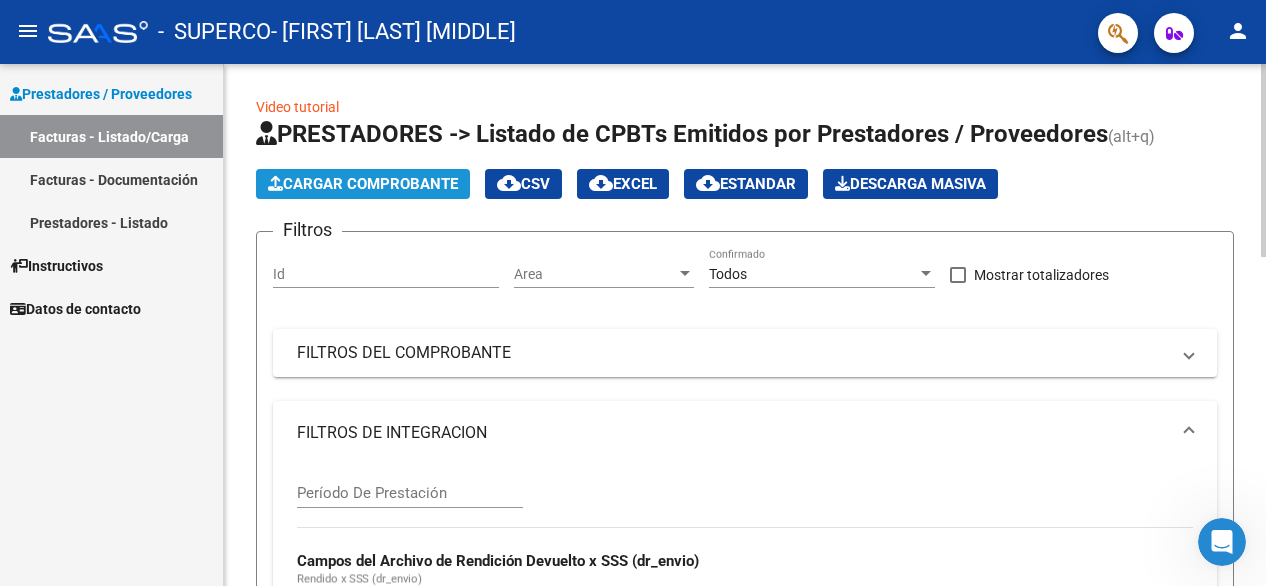 click on "Cargar Comprobante" 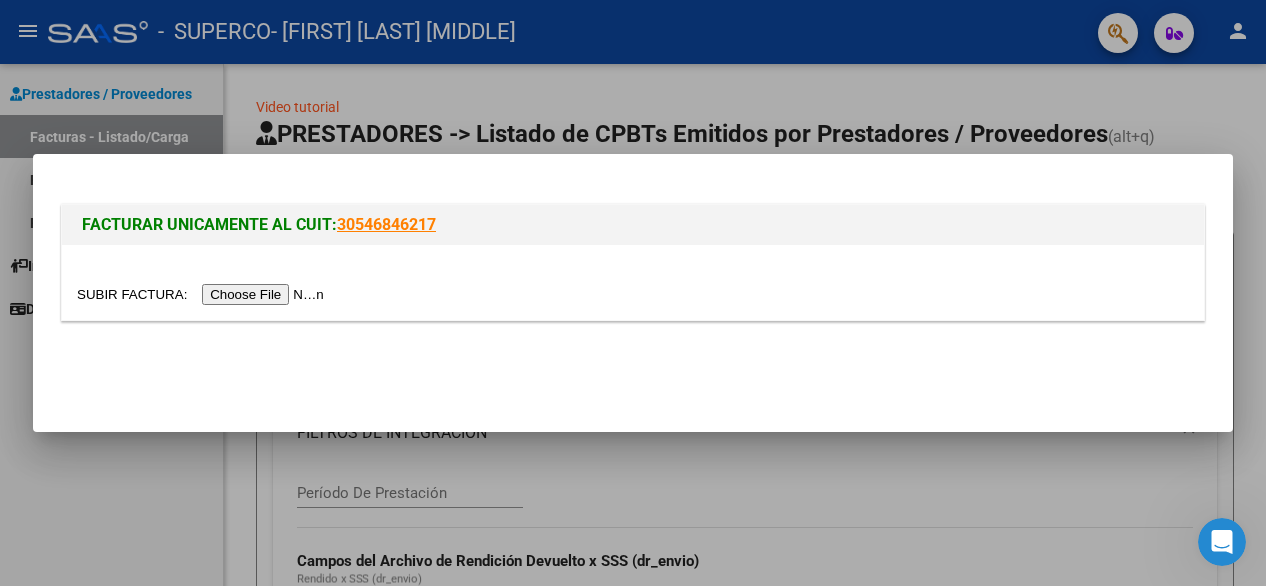 click at bounding box center (203, 294) 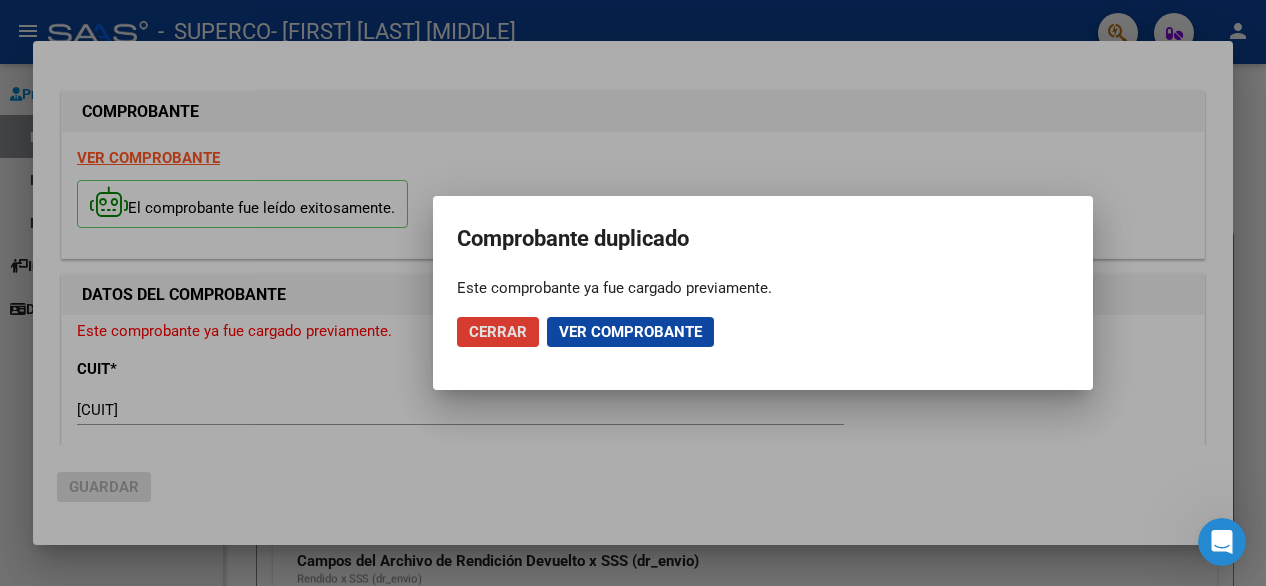 click on "Cerrar" 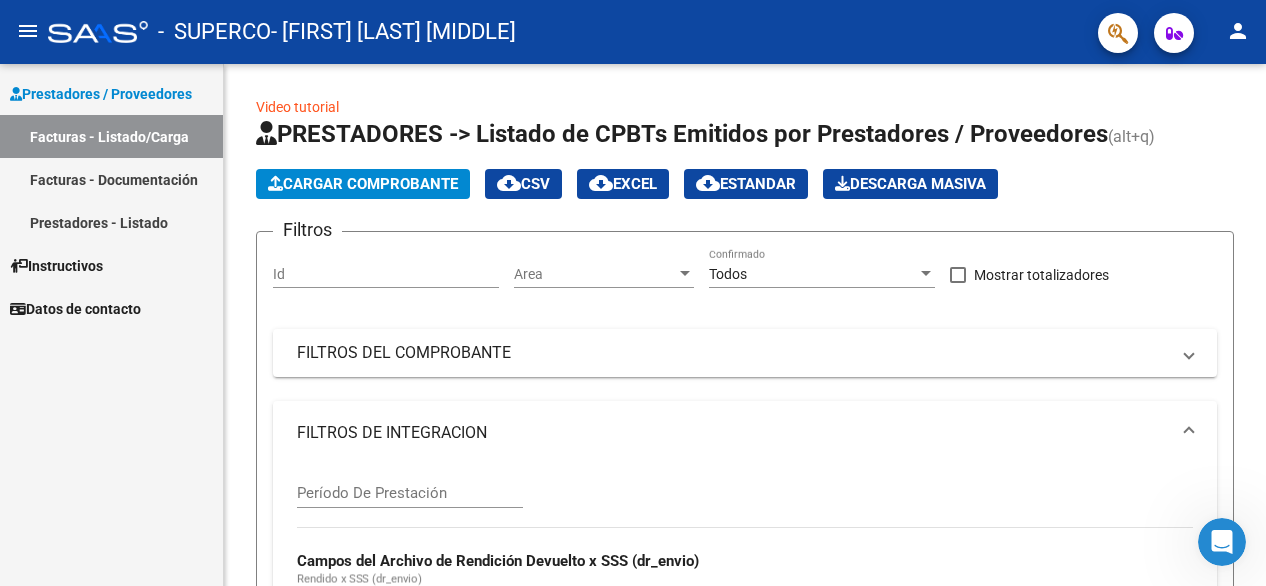 click on "Facturas - Documentación" at bounding box center (111, 179) 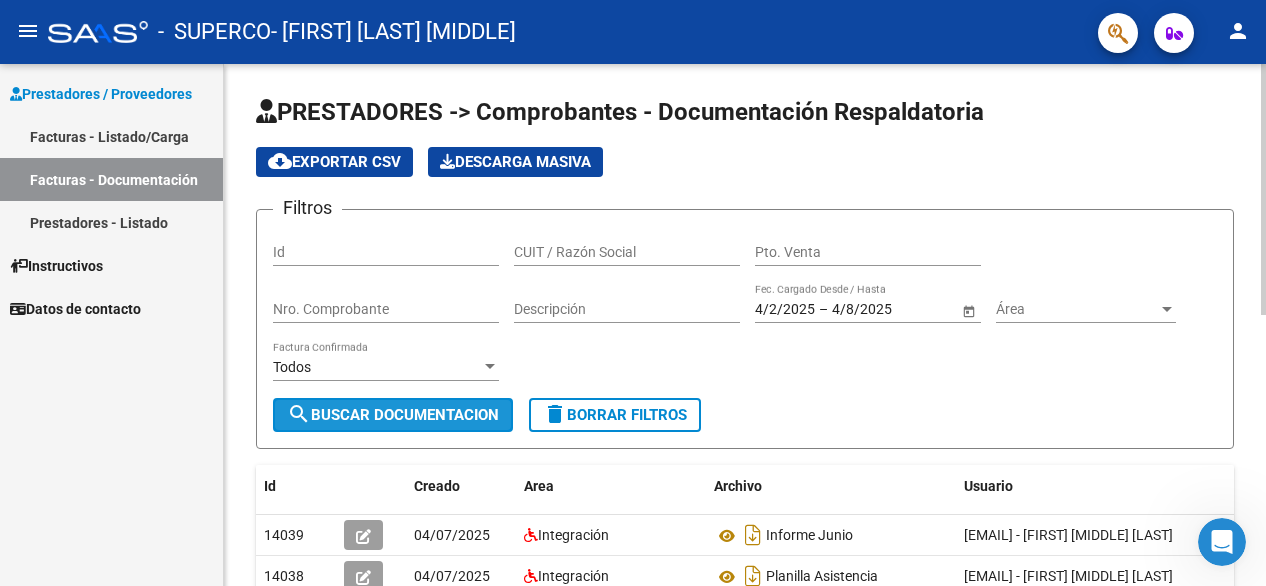 click on "search  Buscar Documentacion" 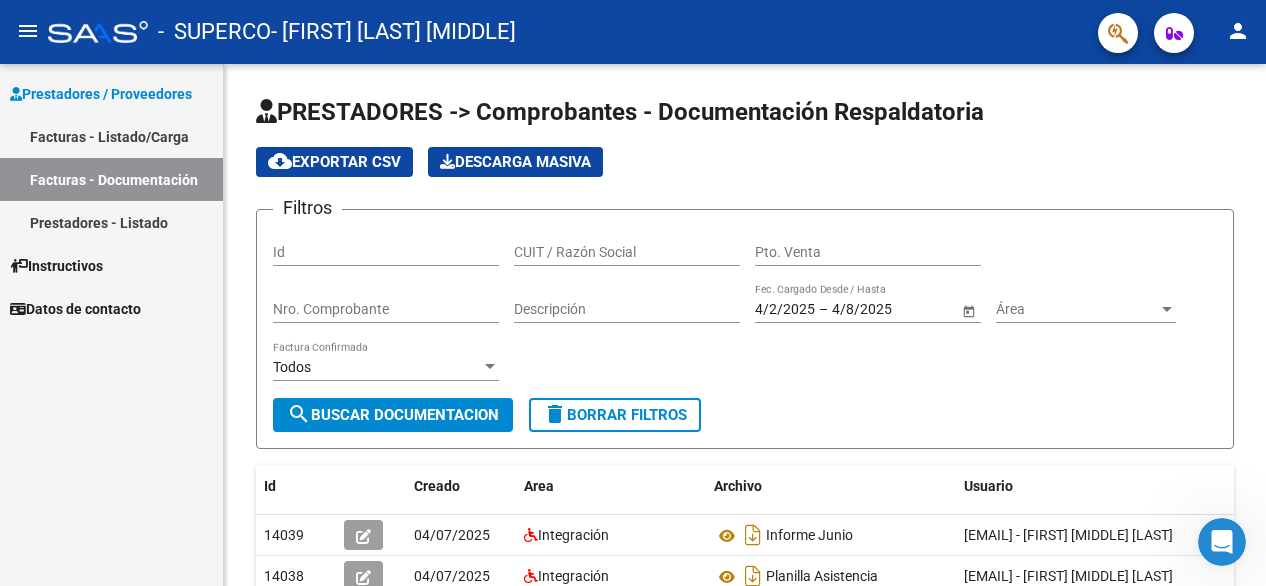 click on "Facturas - Listado/Carga" at bounding box center (111, 136) 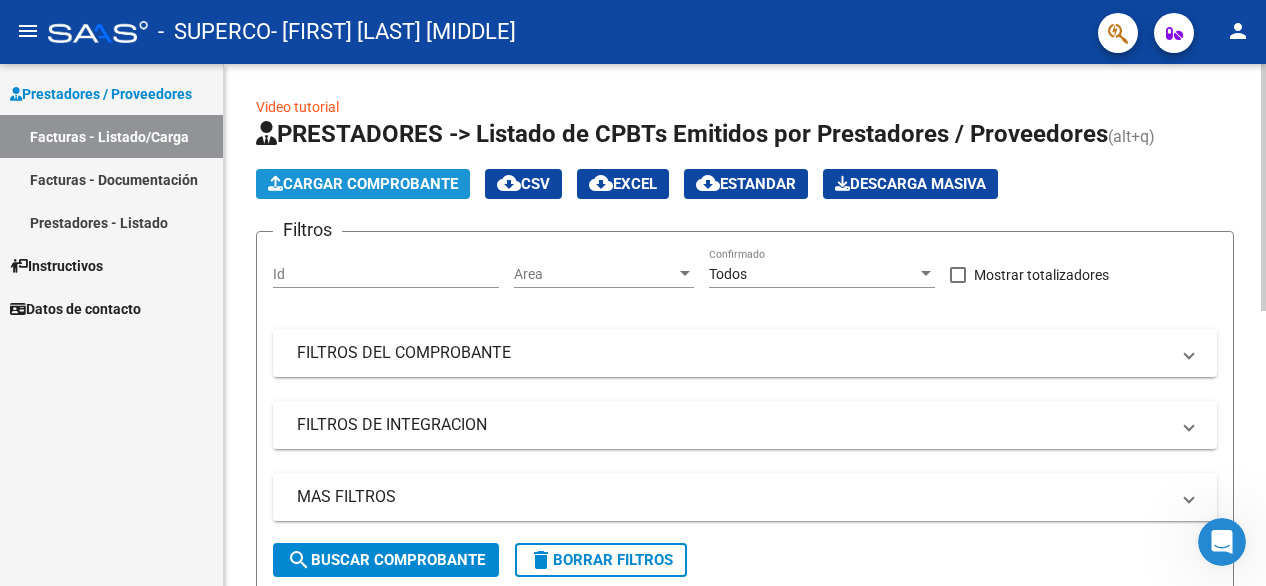 click on "Cargar Comprobante" 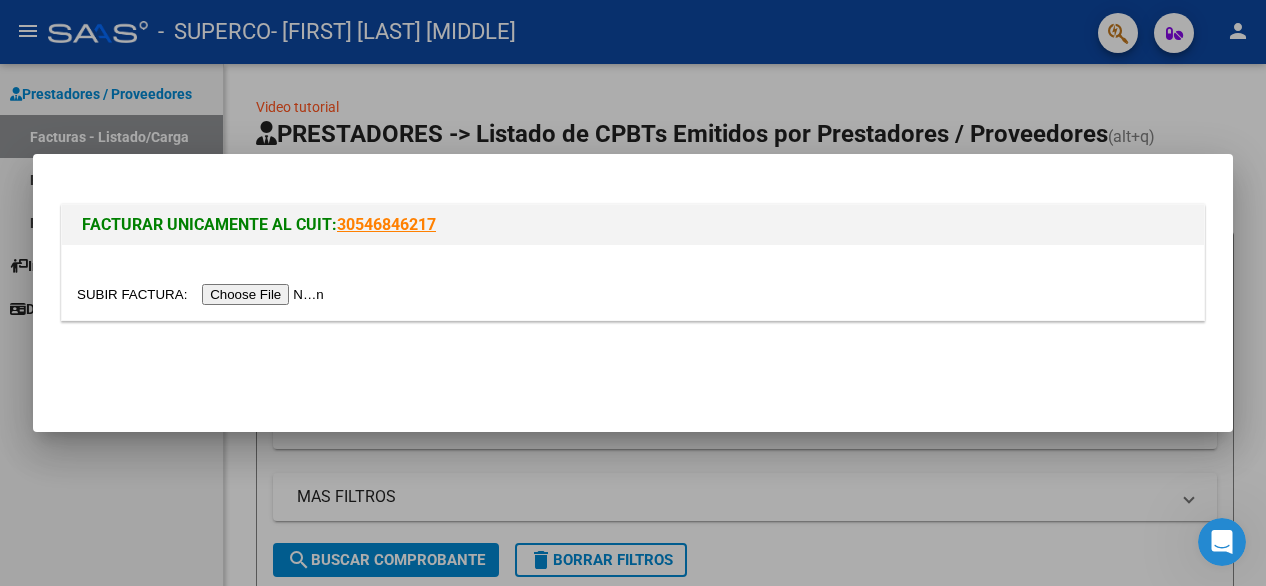 click at bounding box center [203, 294] 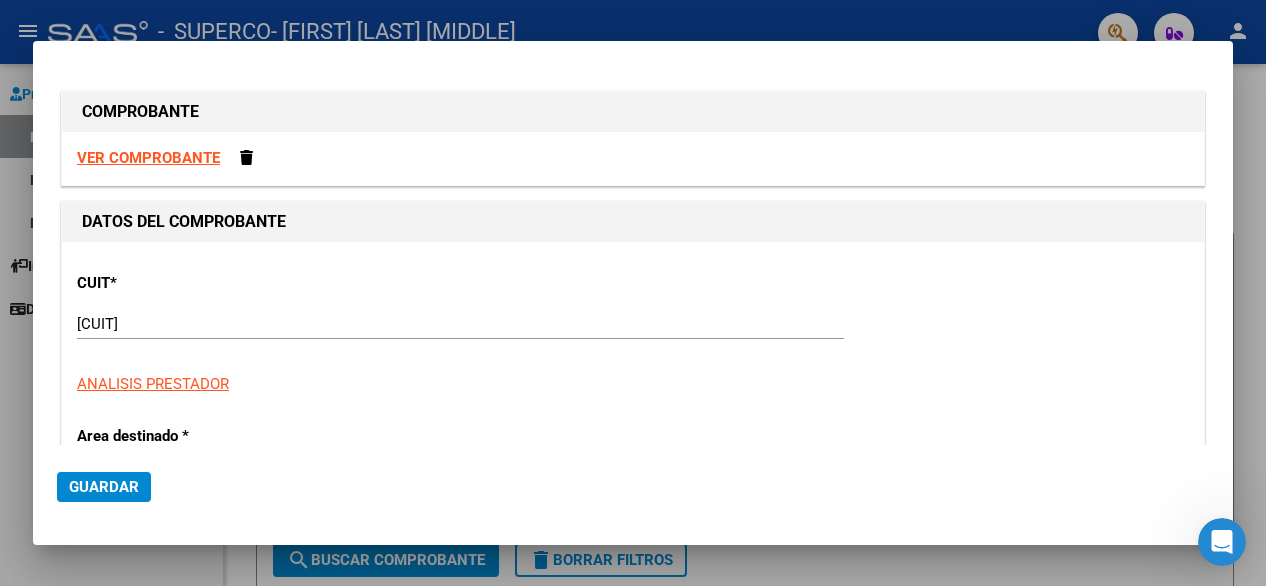 click on "VER COMPROBANTE" at bounding box center [148, 158] 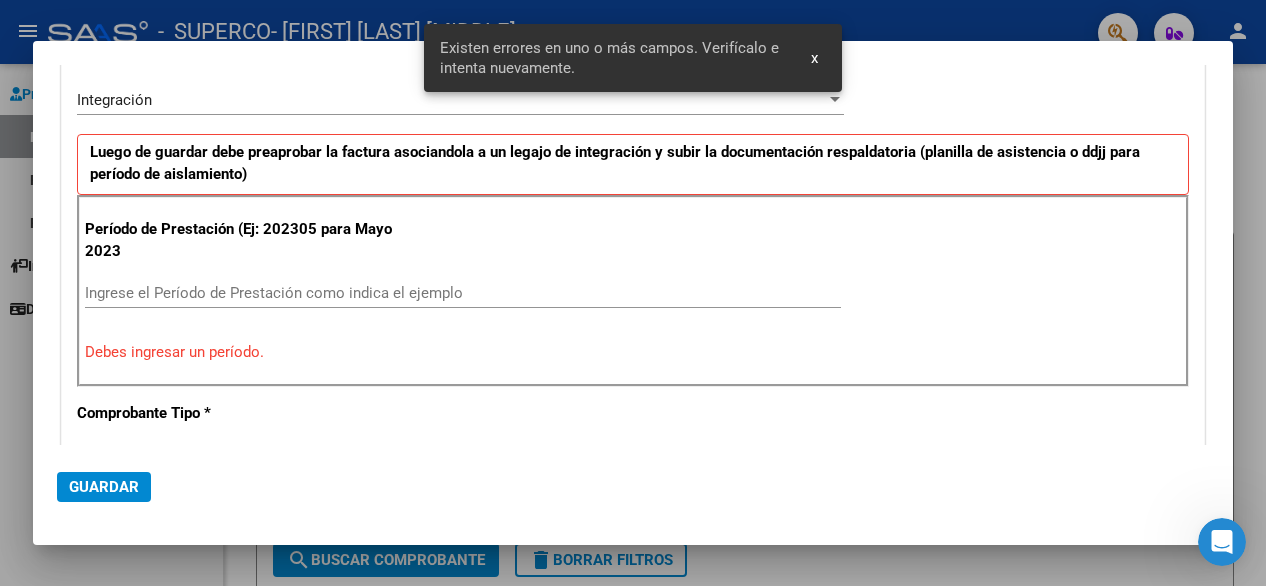scroll, scrollTop: 392, scrollLeft: 0, axis: vertical 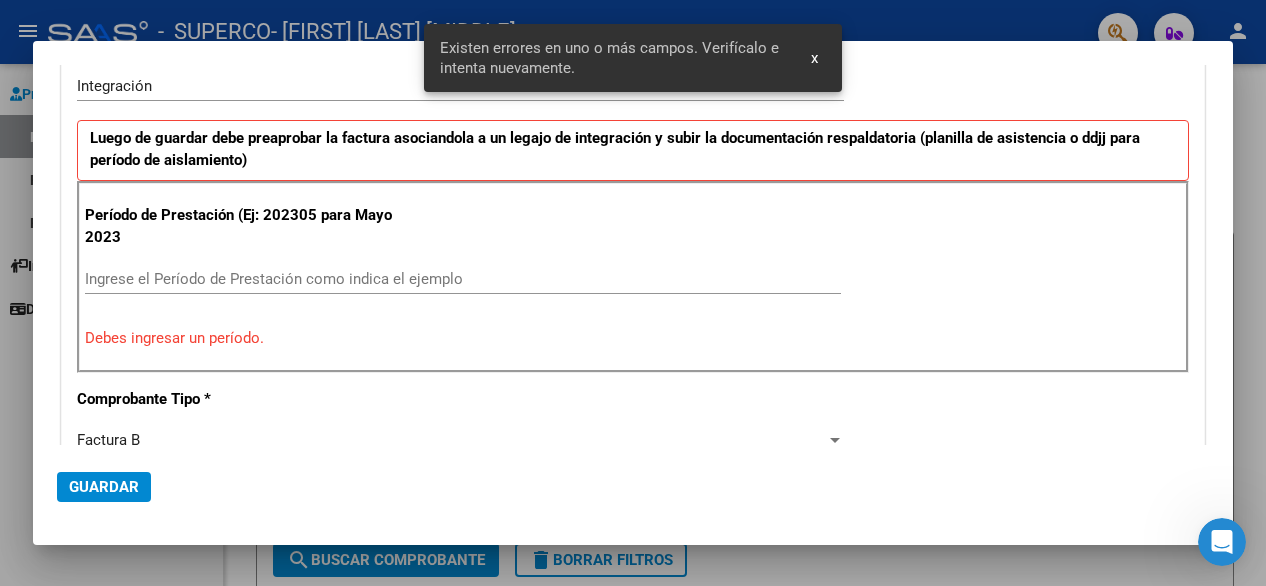 drag, startPoint x: 229, startPoint y: 273, endPoint x: 206, endPoint y: 273, distance: 23 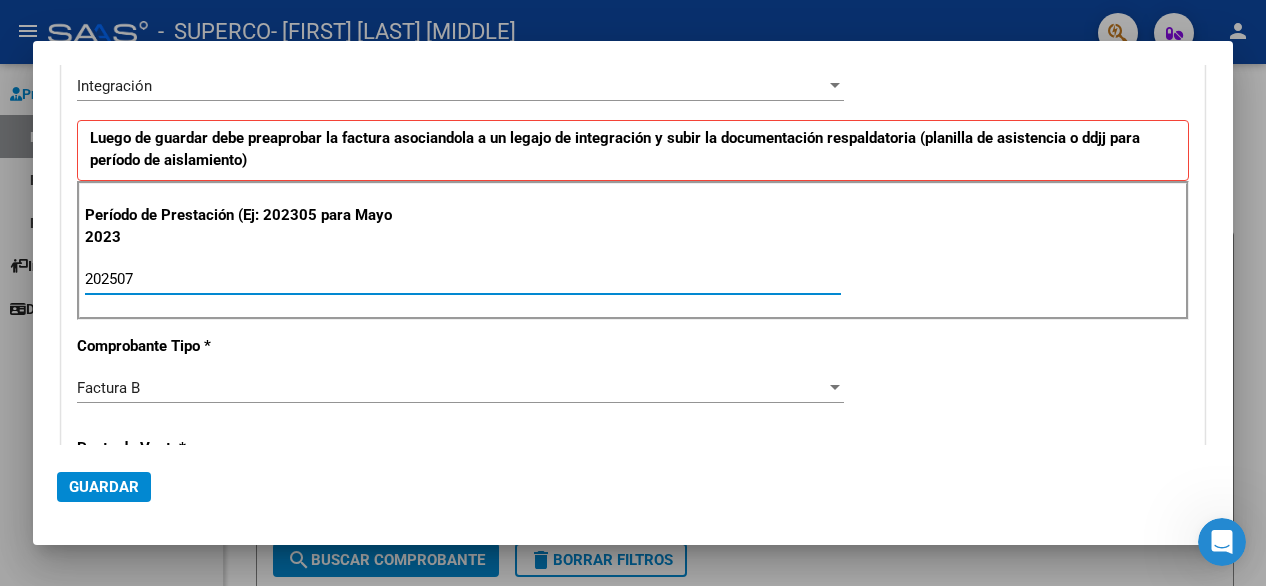 type on "202507" 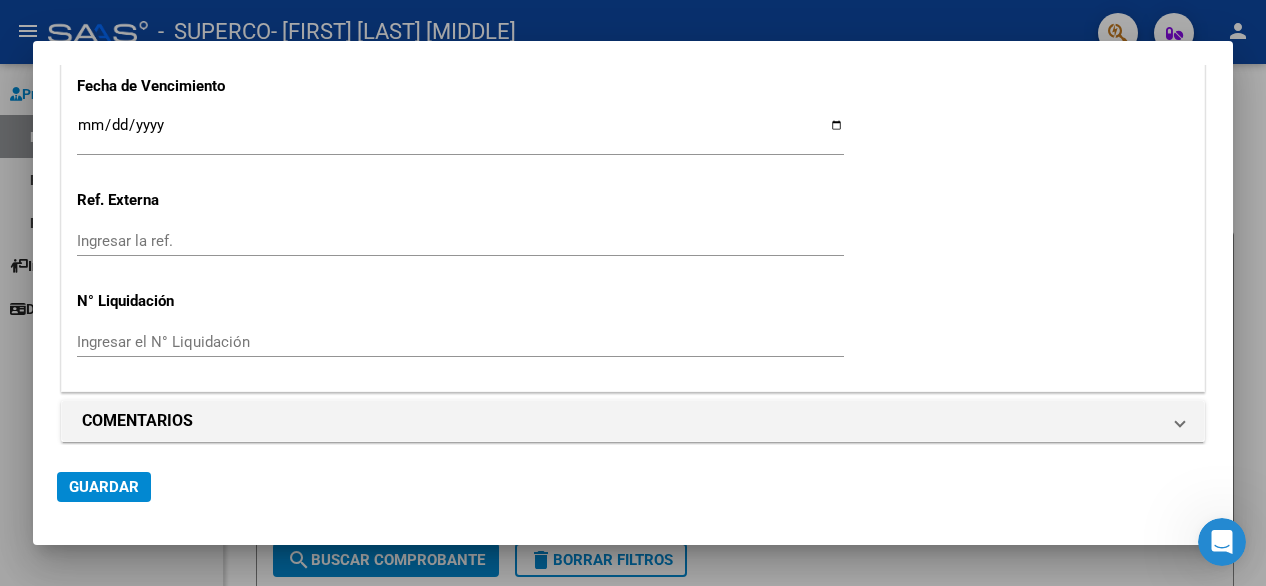 scroll, scrollTop: 1407, scrollLeft: 0, axis: vertical 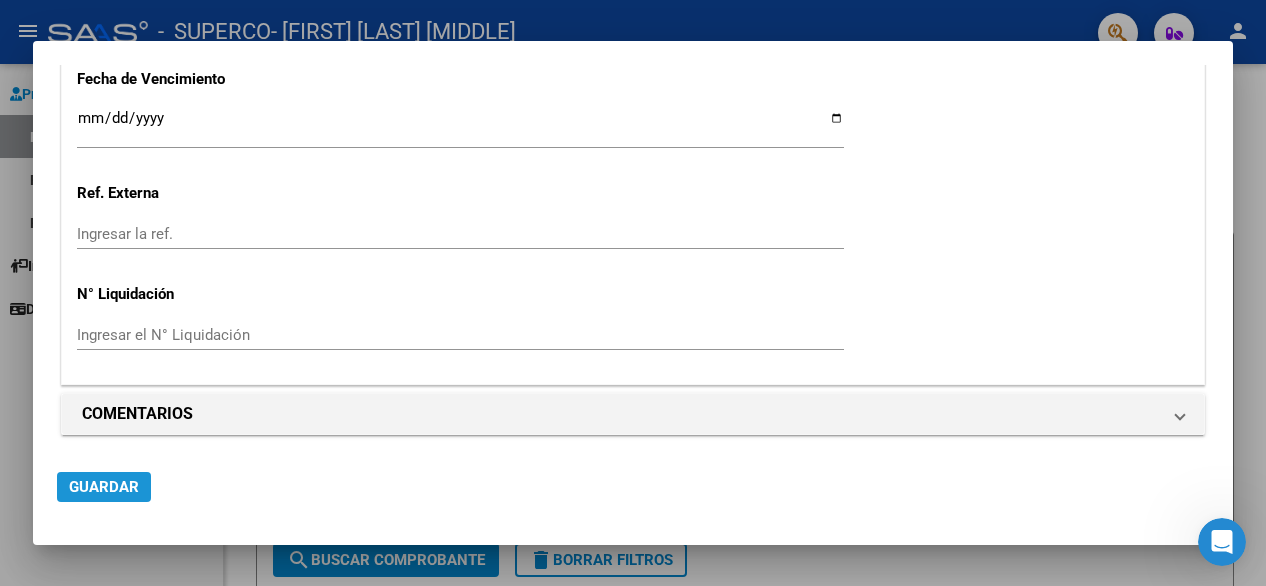 click on "Guardar" 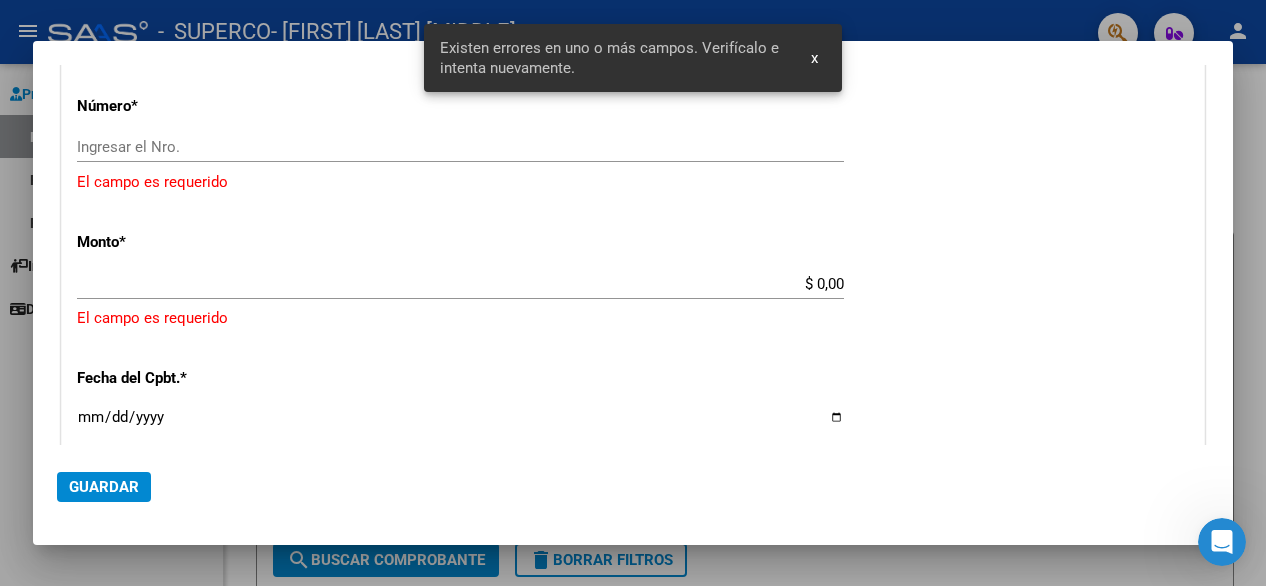 scroll, scrollTop: 720, scrollLeft: 0, axis: vertical 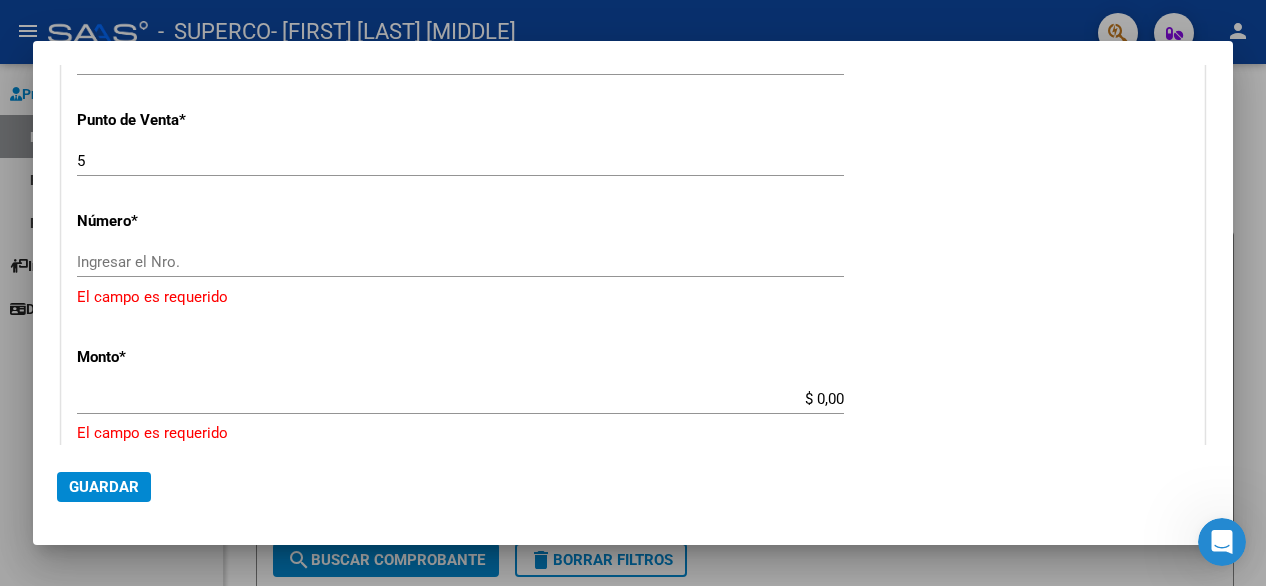 click at bounding box center (633, 293) 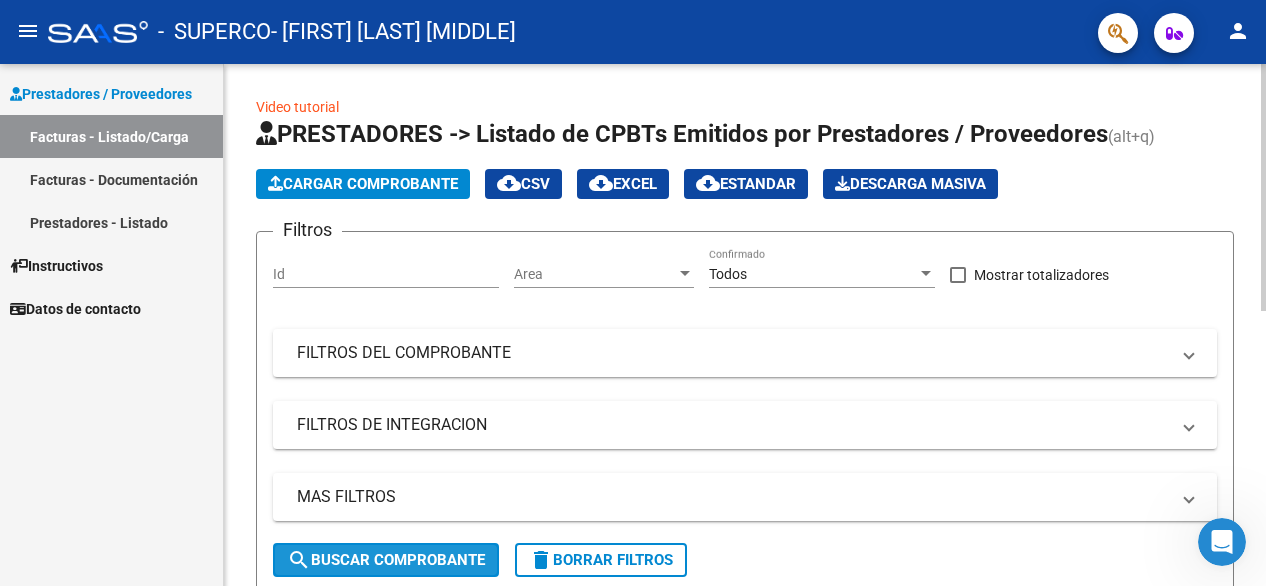 click on "search  Buscar Comprobante" 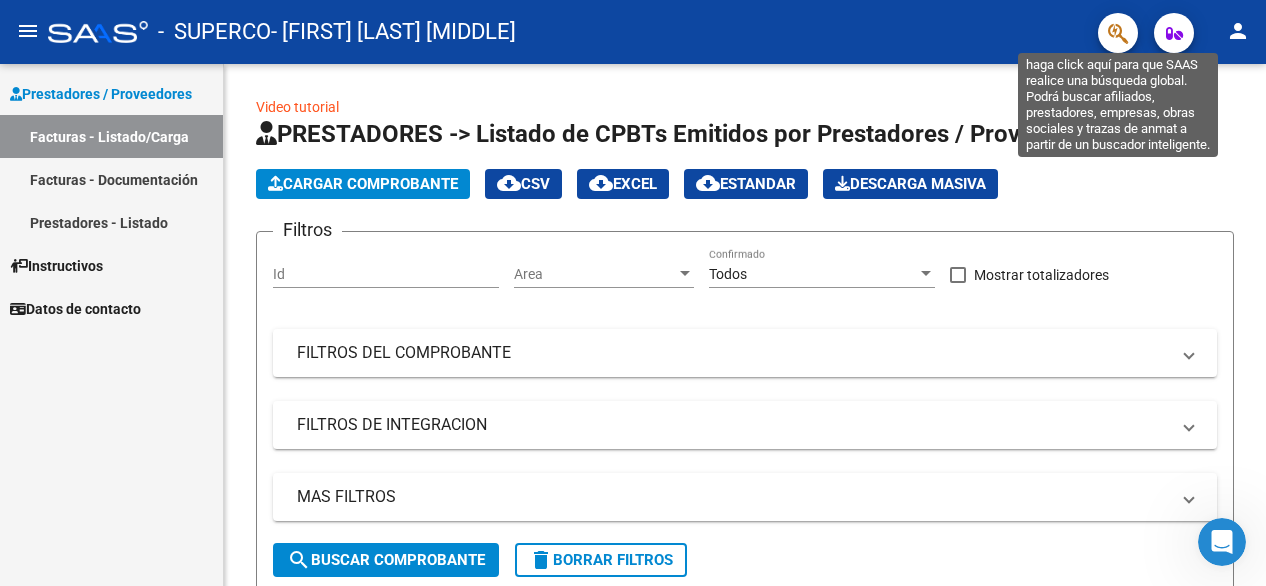 click 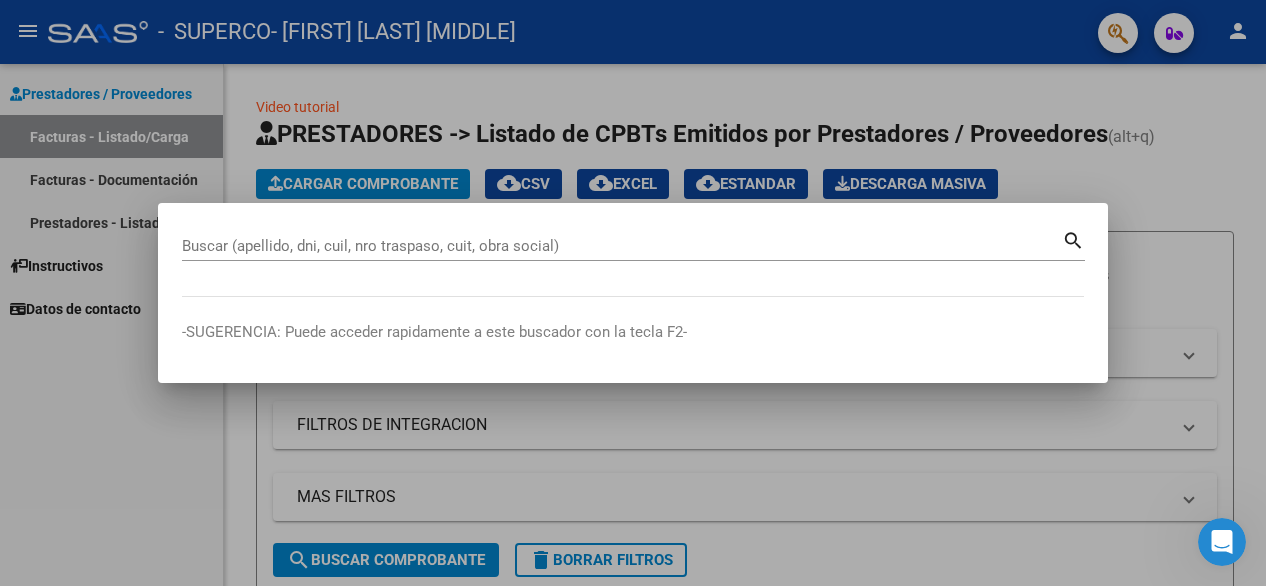 click at bounding box center (633, 293) 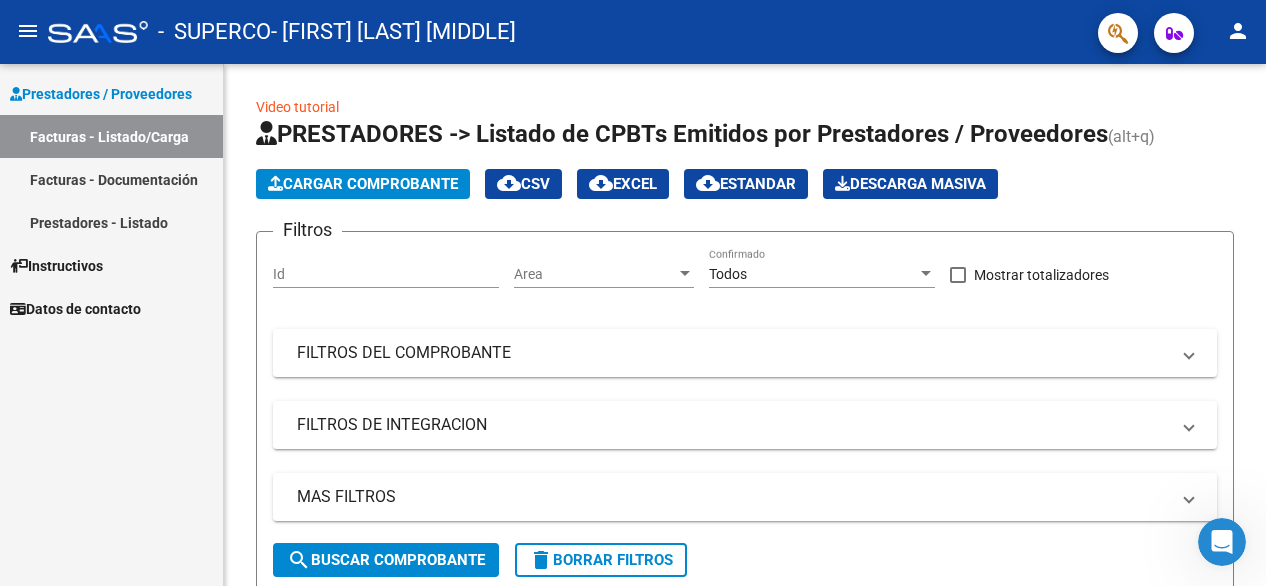 click on "Facturas - Documentación" at bounding box center [111, 179] 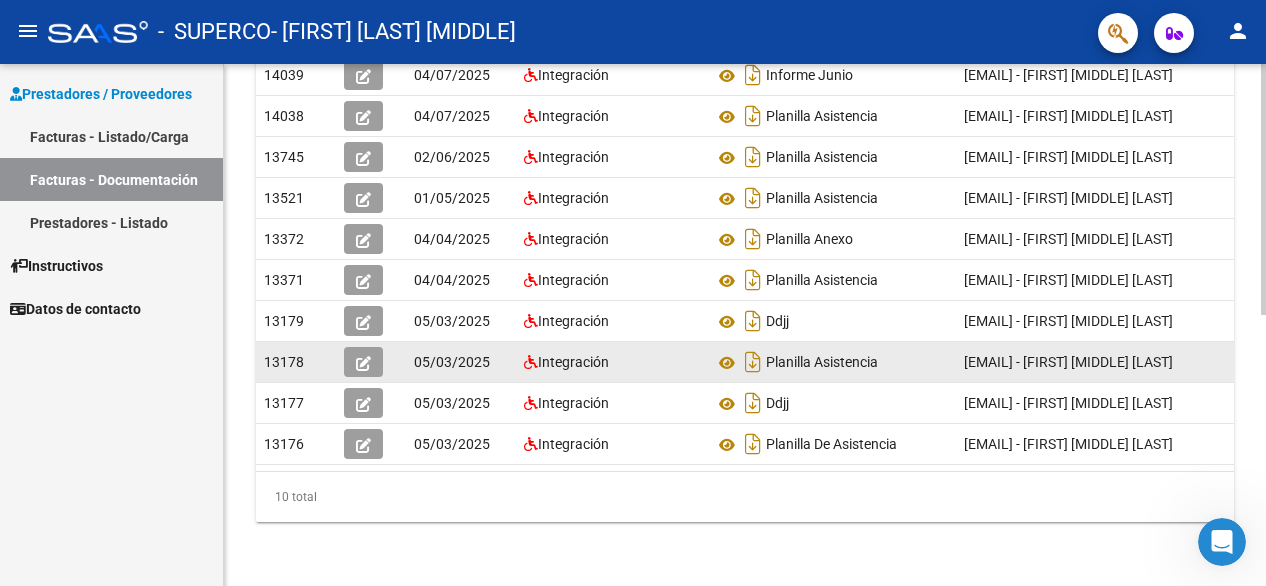 scroll, scrollTop: 0, scrollLeft: 0, axis: both 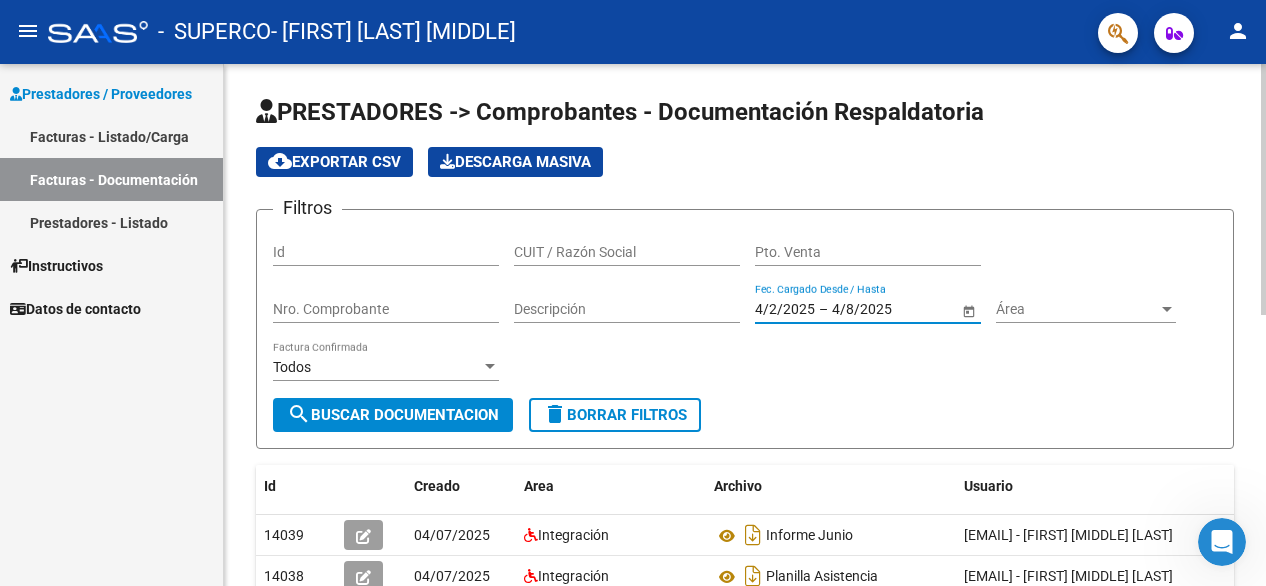 click on "4/2/2025" at bounding box center (785, 309) 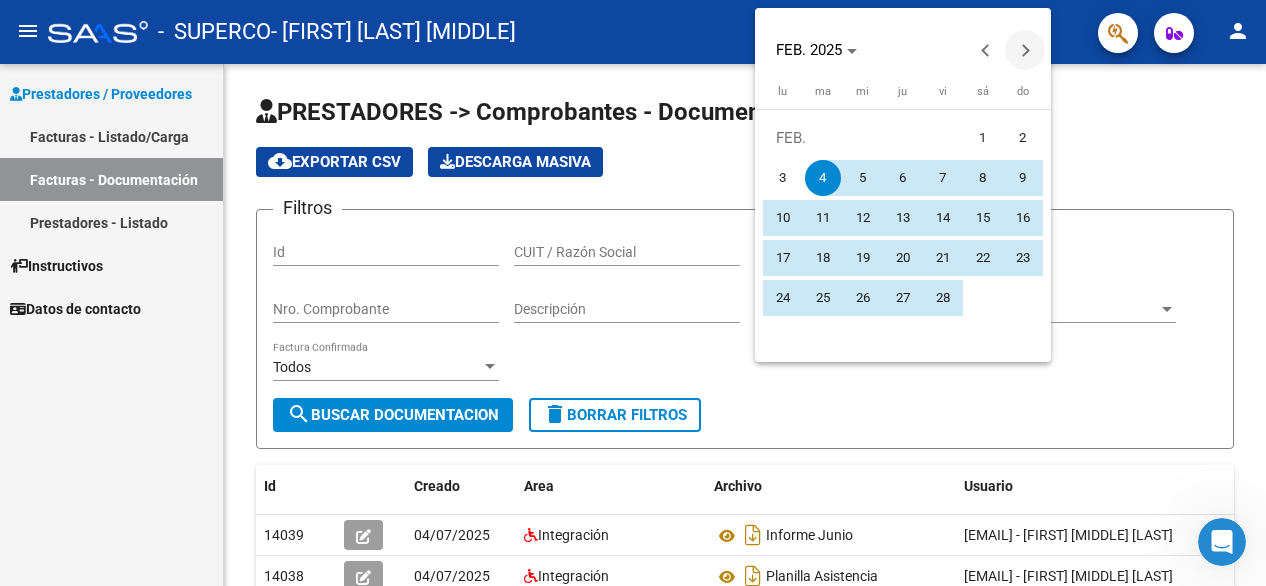click at bounding box center [1025, 50] 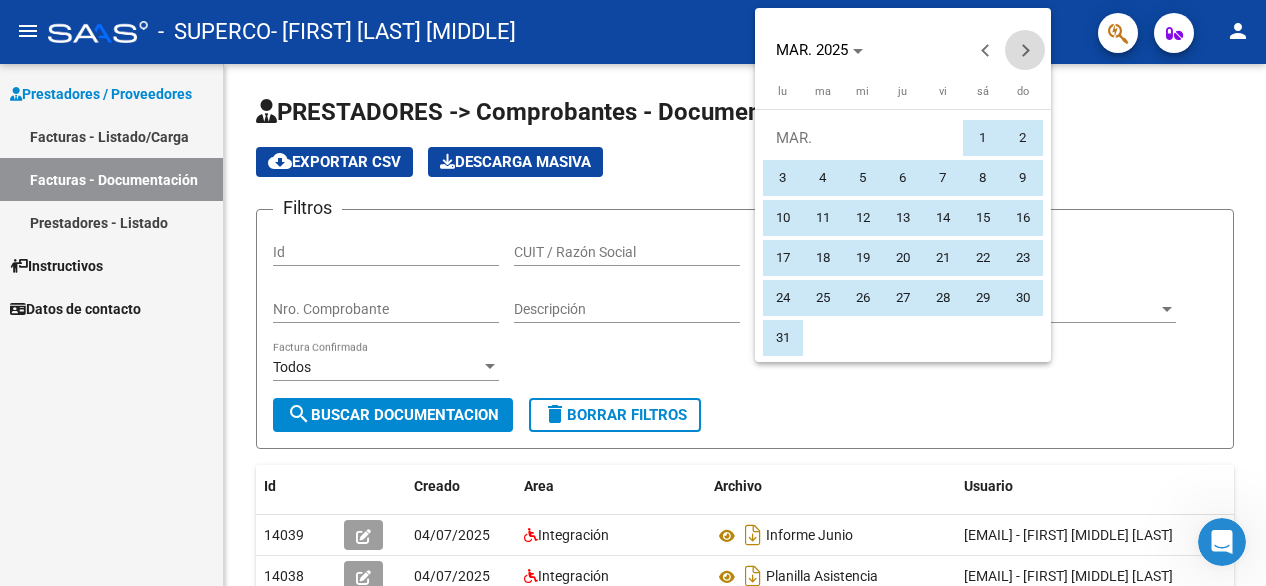 click at bounding box center (1025, 50) 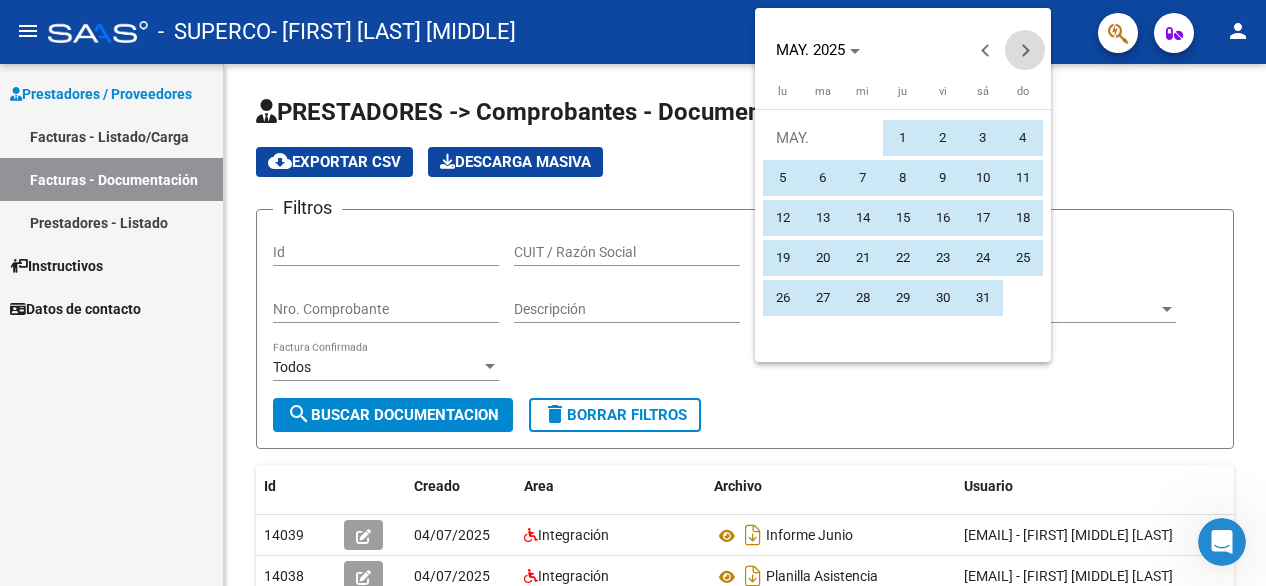 click at bounding box center (1025, 50) 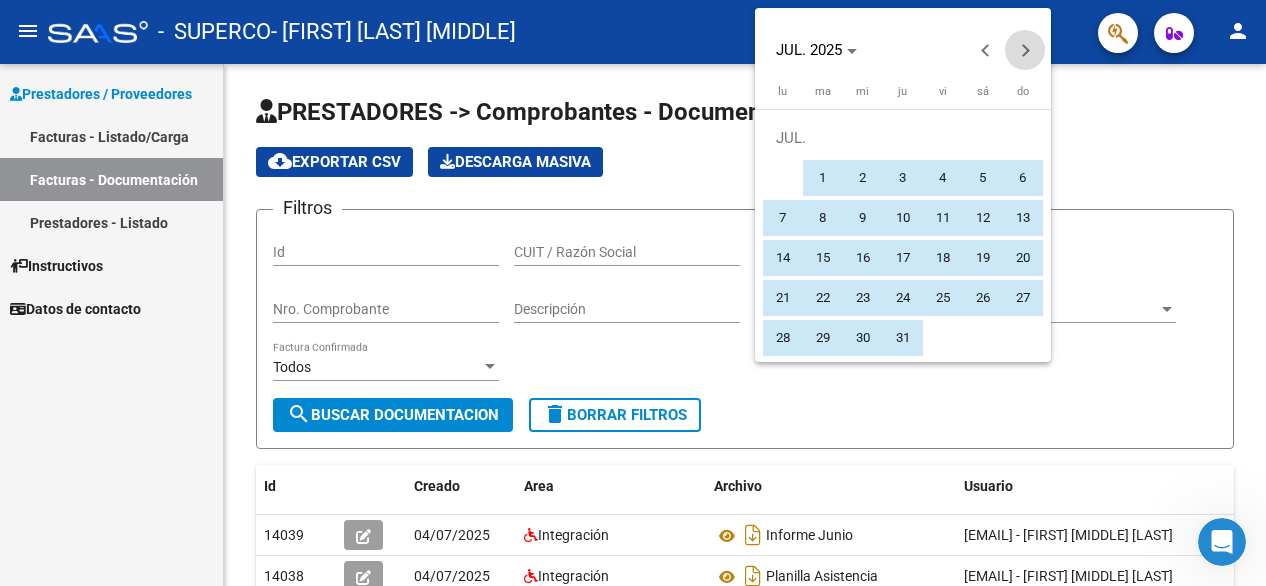 click at bounding box center (1025, 50) 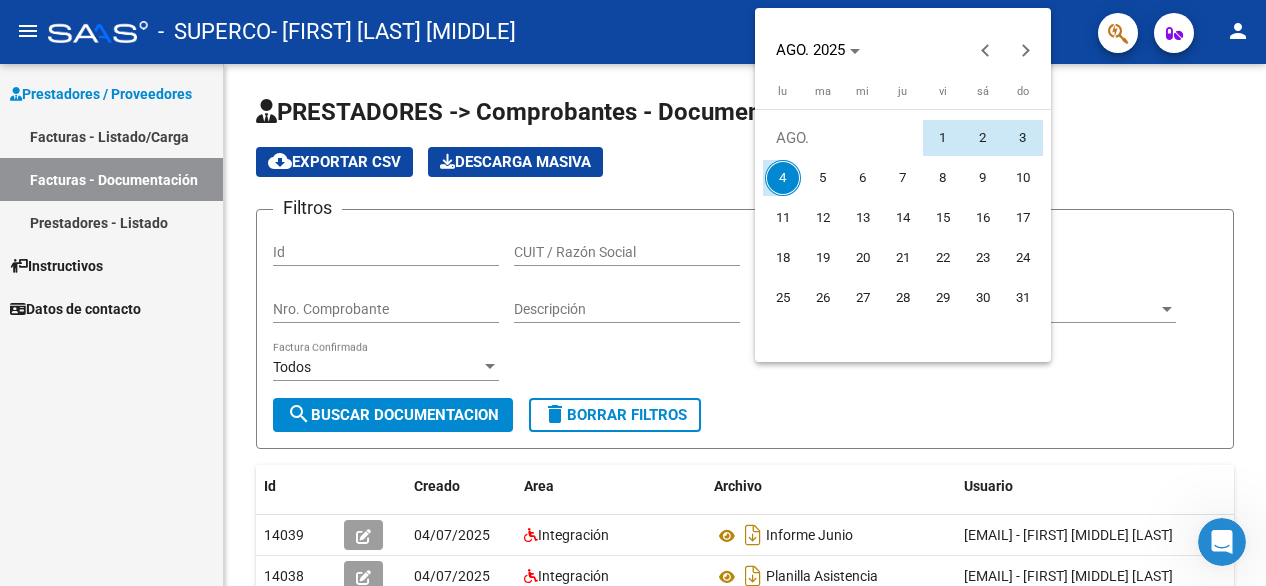 click on "4" at bounding box center [783, 178] 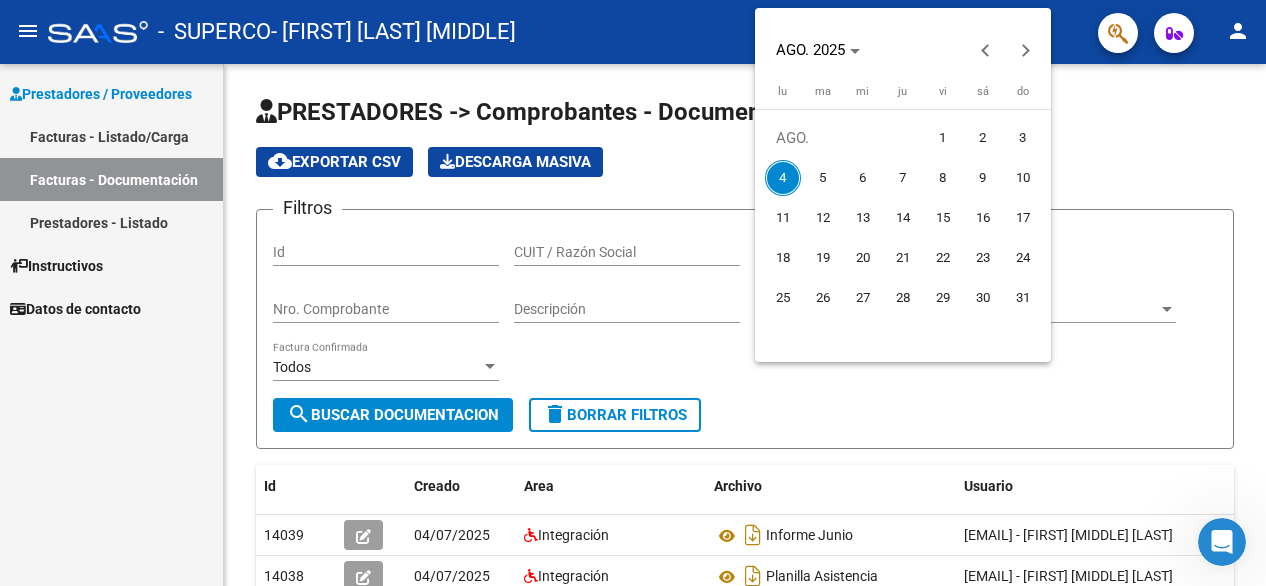 click on "4" at bounding box center [783, 178] 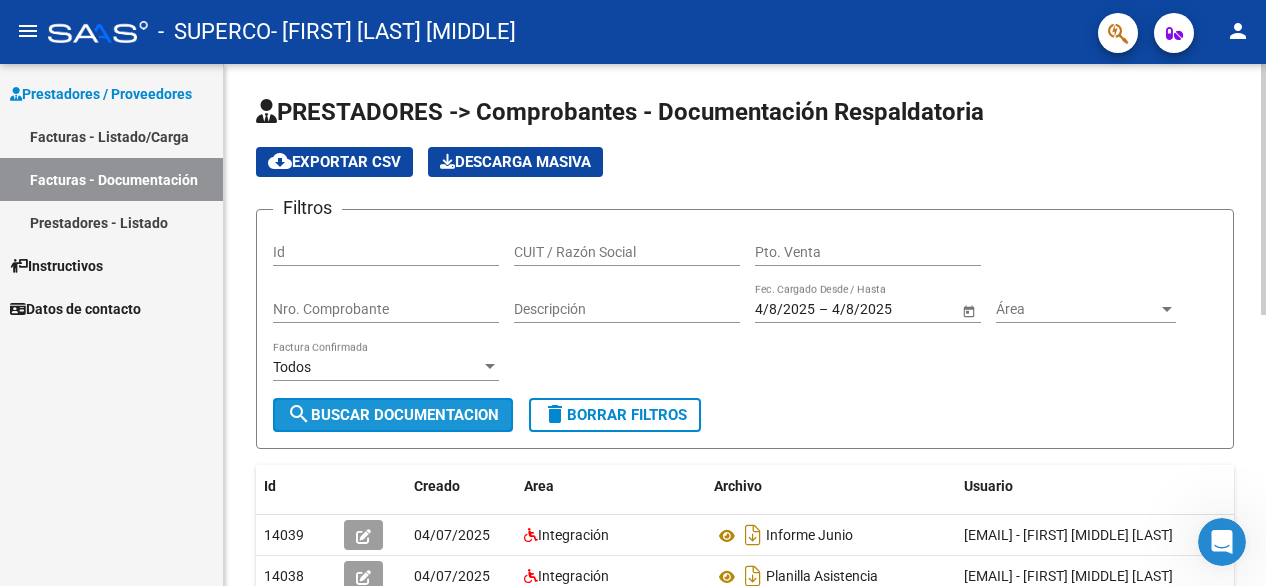 click on "search  Buscar Documentacion" 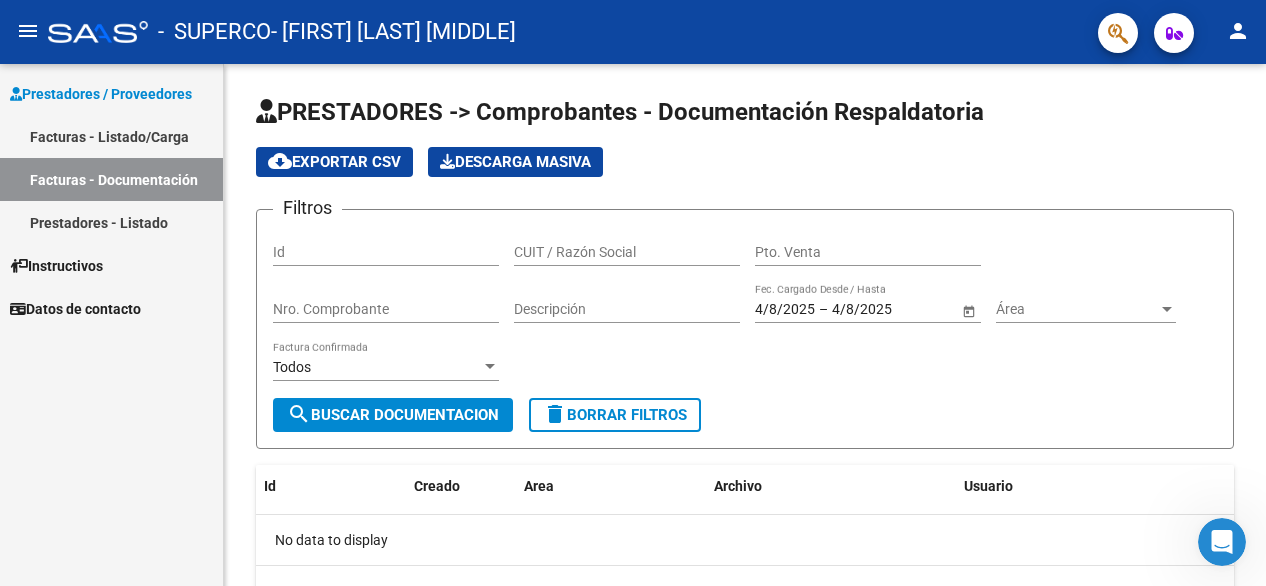 click on "Facturas - Listado/Carga" at bounding box center [111, 136] 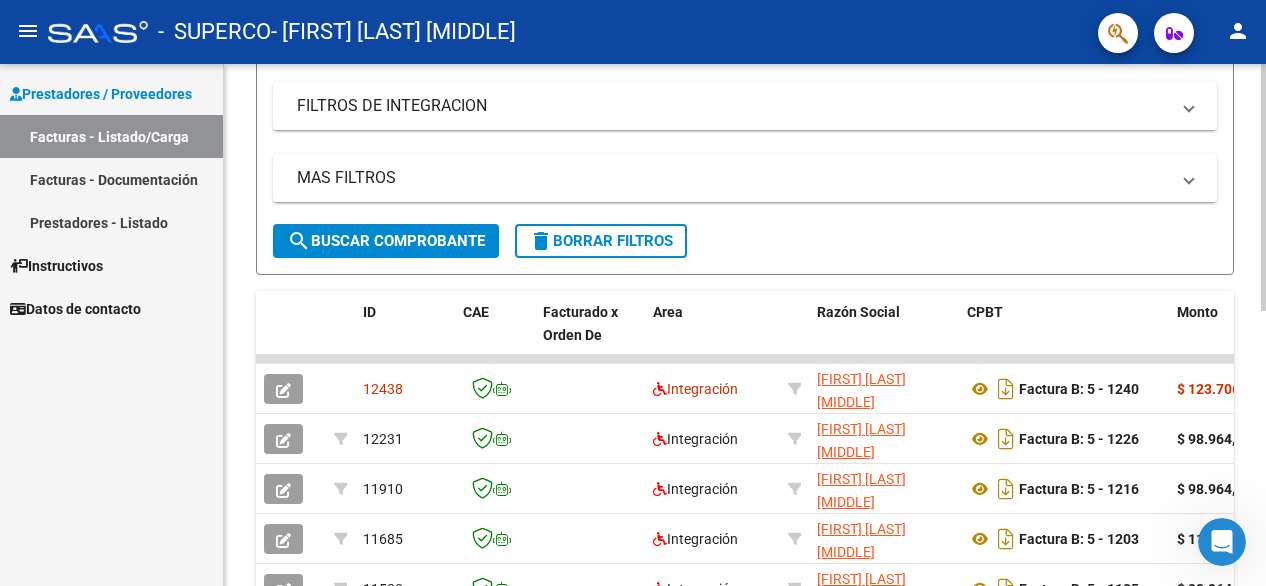 scroll, scrollTop: 328, scrollLeft: 0, axis: vertical 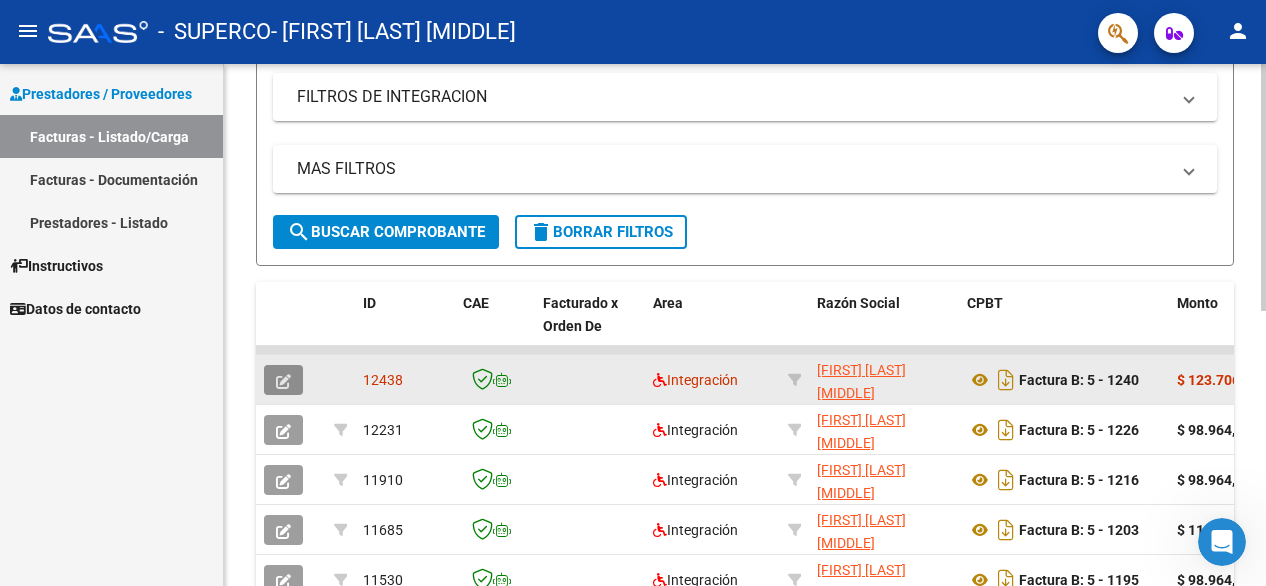 click 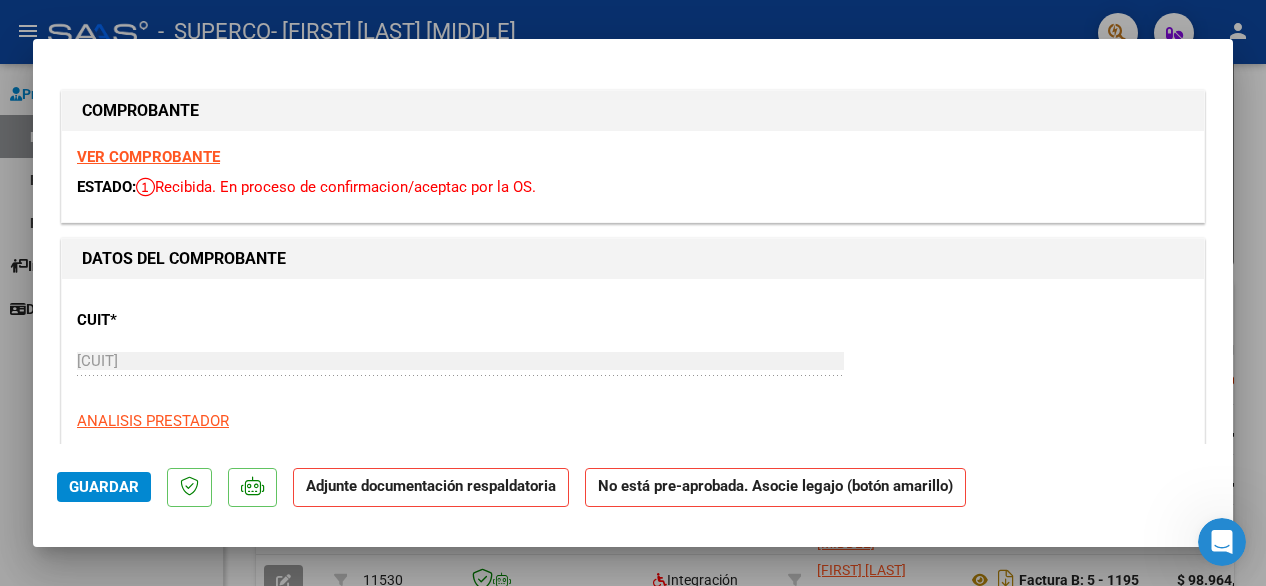 click on "Adjunte documentación respaldatoria" 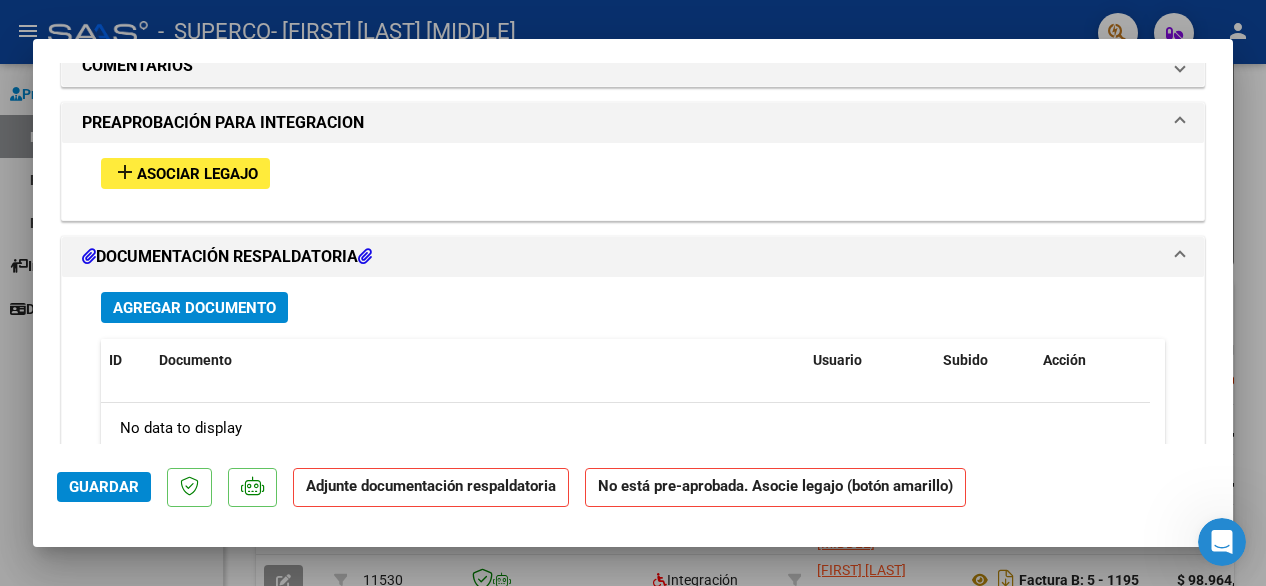 scroll, scrollTop: 1717, scrollLeft: 0, axis: vertical 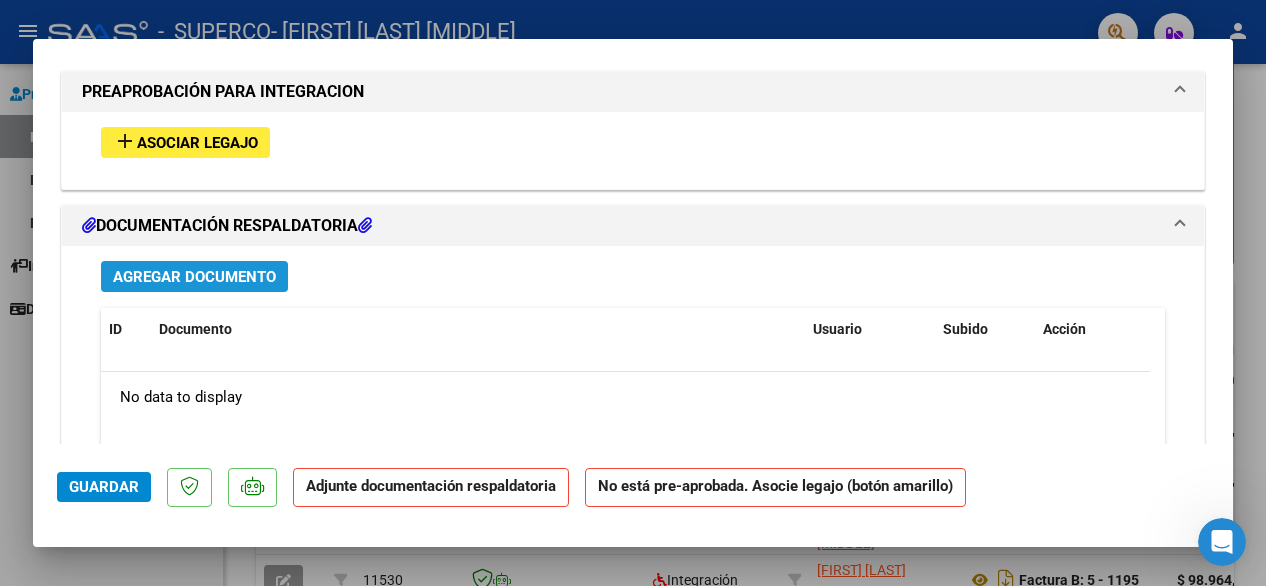 click on "Agregar Documento" at bounding box center [194, 277] 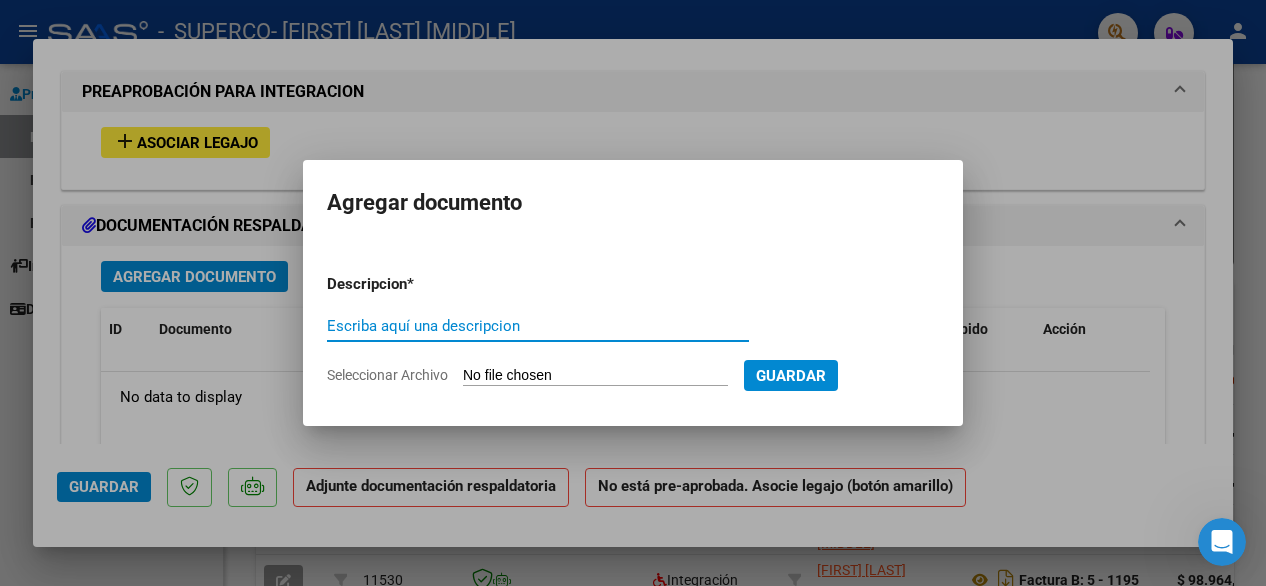 click on "Escriba aquí una descripcion" at bounding box center [538, 326] 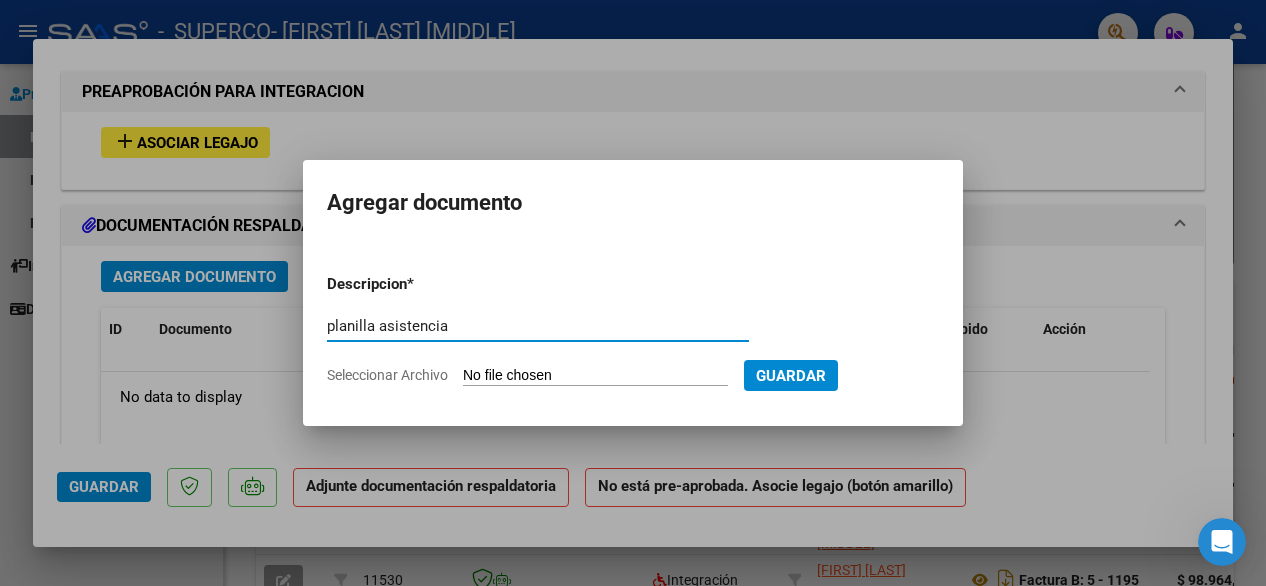 type on "planilla asistencia" 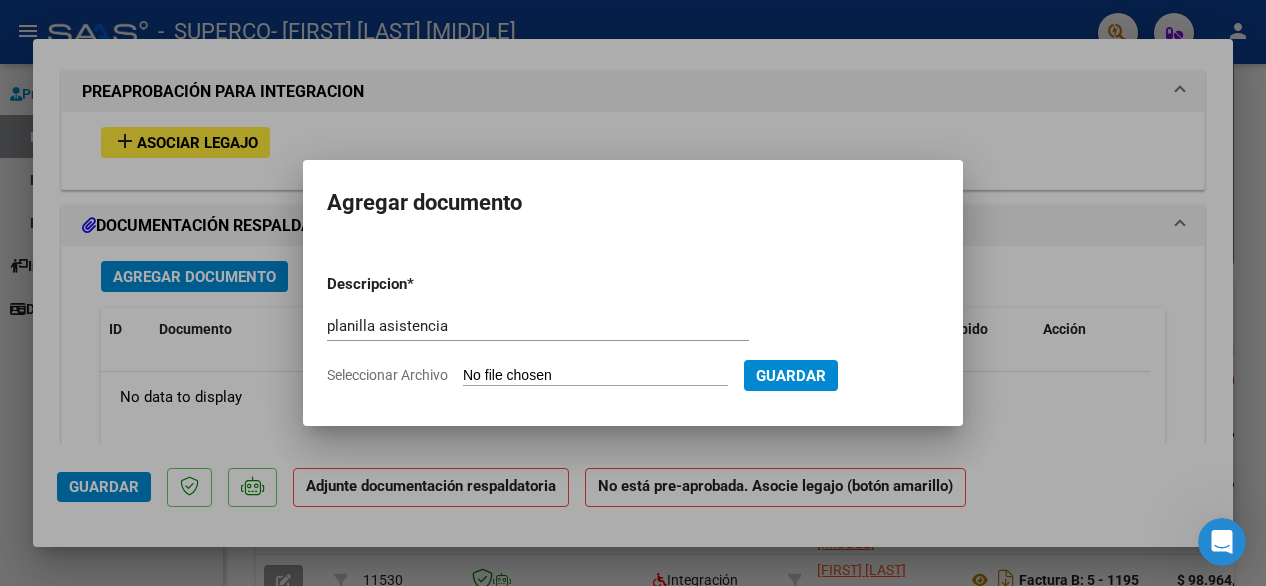 type on "C:\fakepath\[FILENAME].pdf" 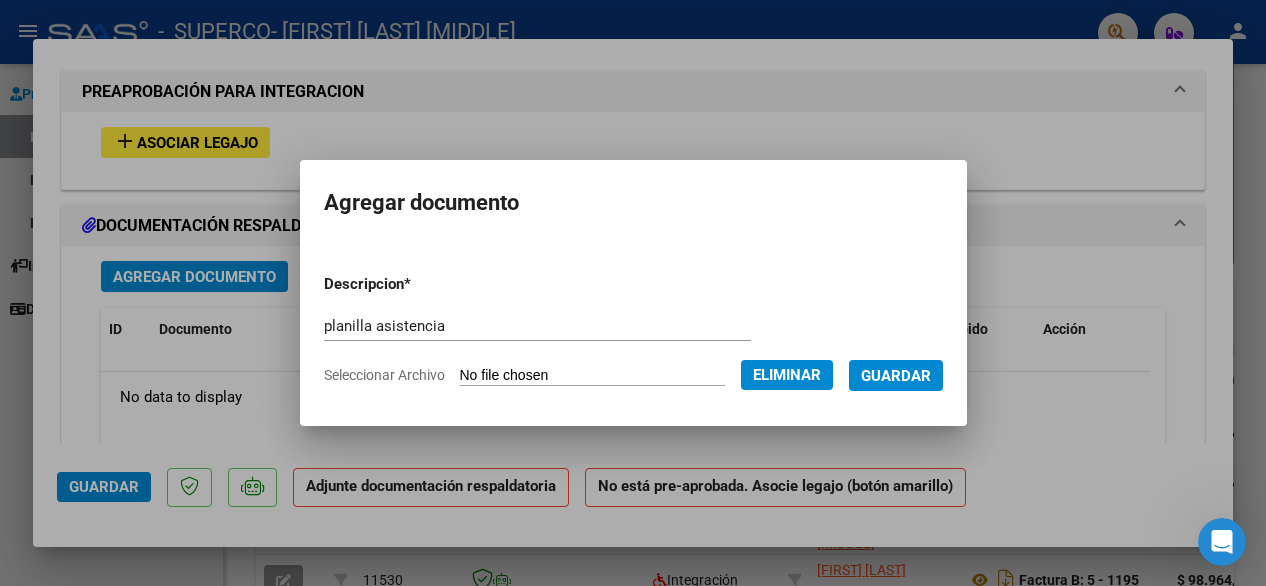 click on "Guardar" at bounding box center (896, 376) 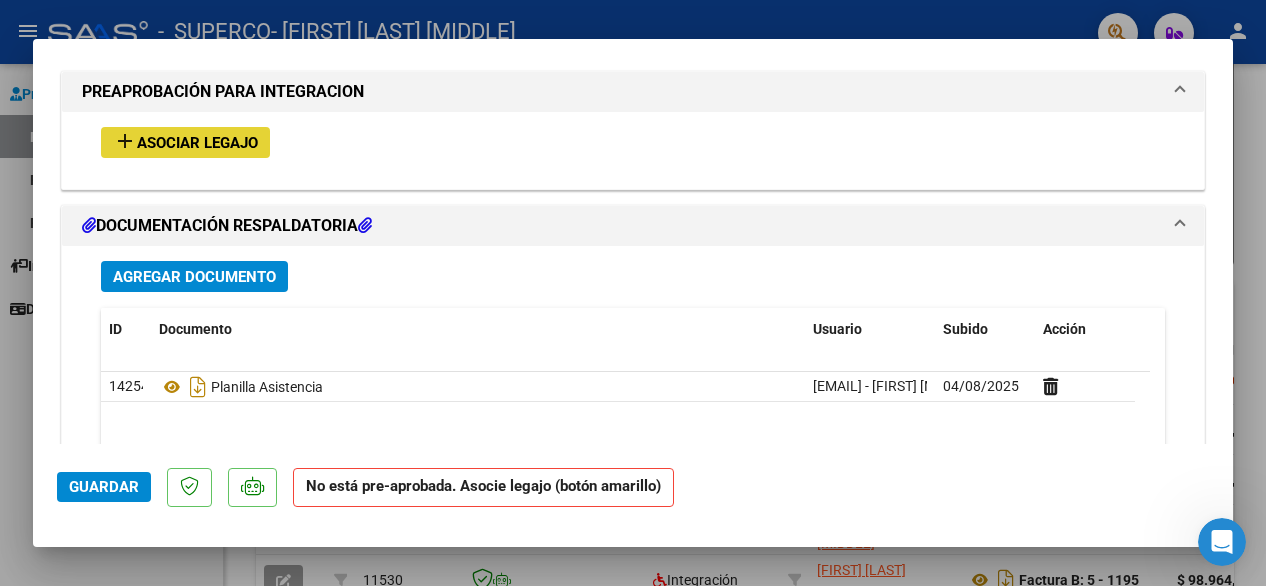 click on "Asociar Legajo" at bounding box center [197, 143] 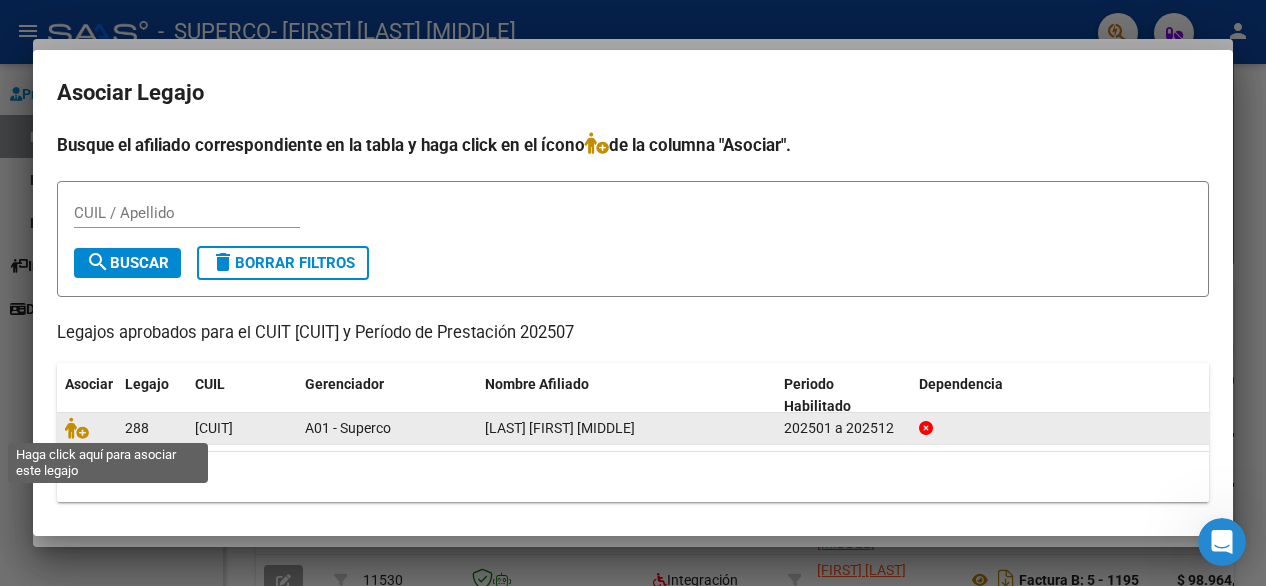 click 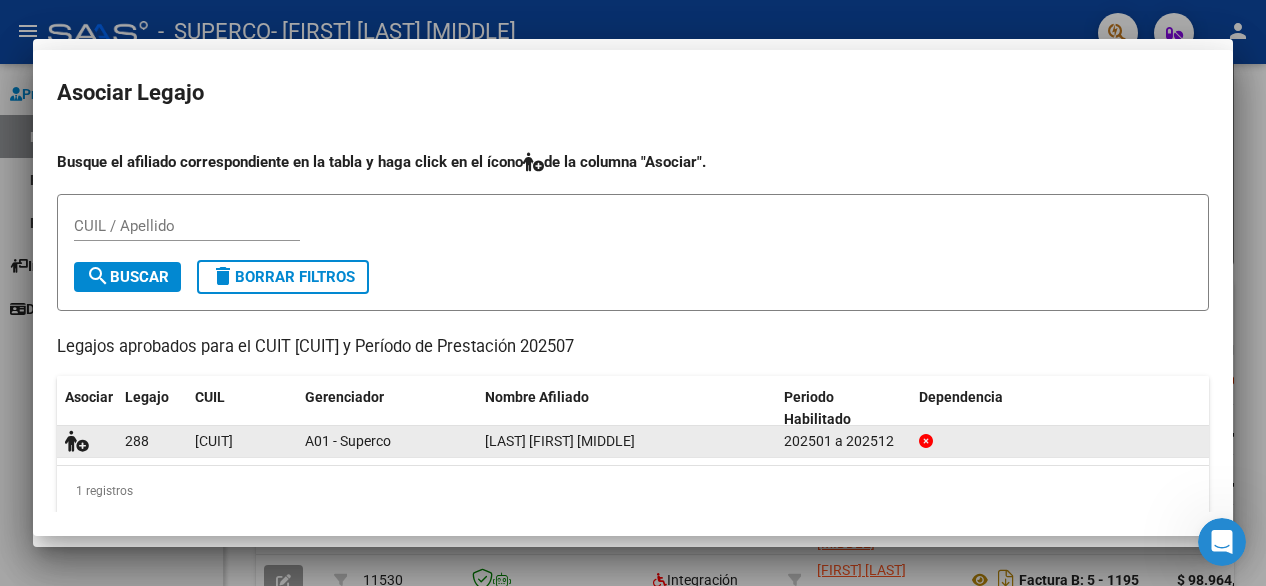 scroll, scrollTop: 1769, scrollLeft: 0, axis: vertical 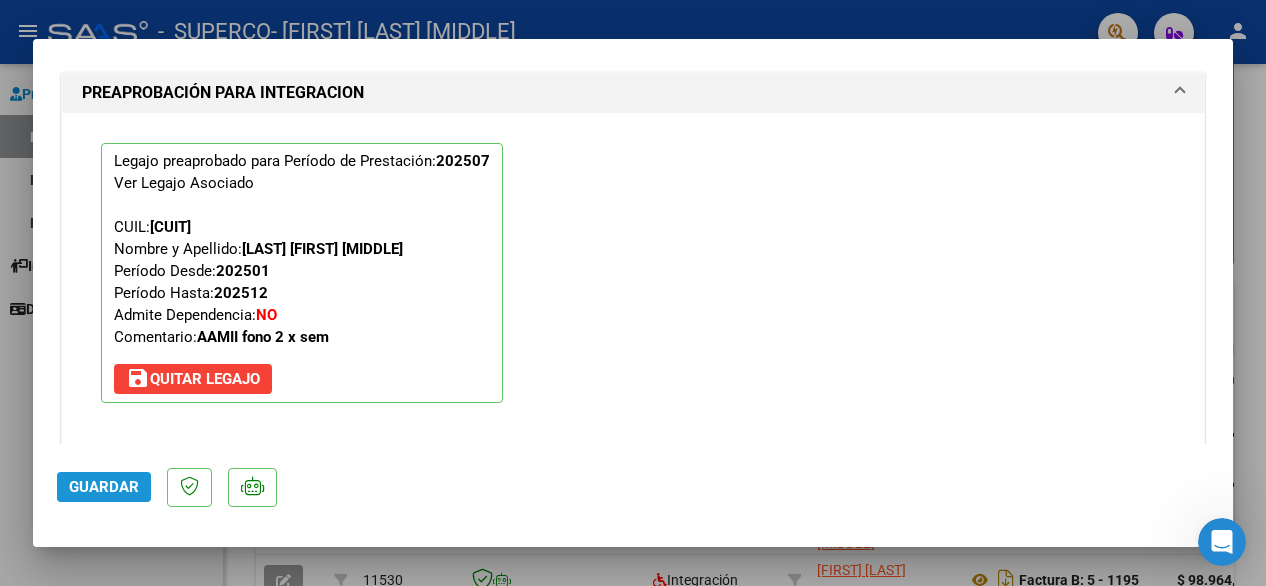 click on "Guardar" 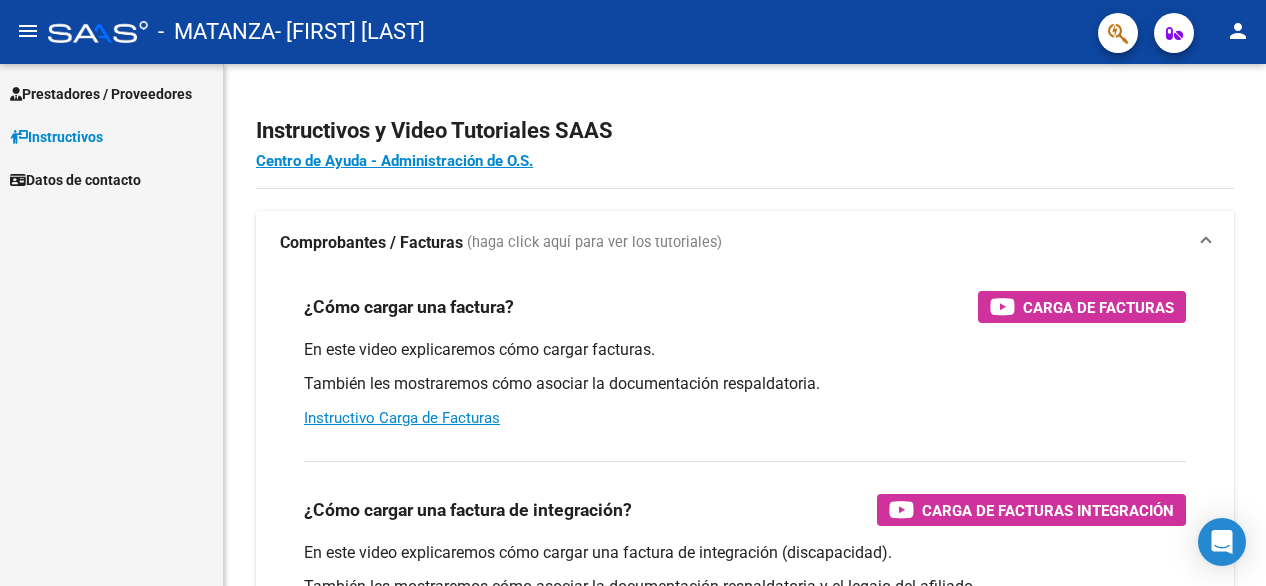 scroll, scrollTop: 0, scrollLeft: 0, axis: both 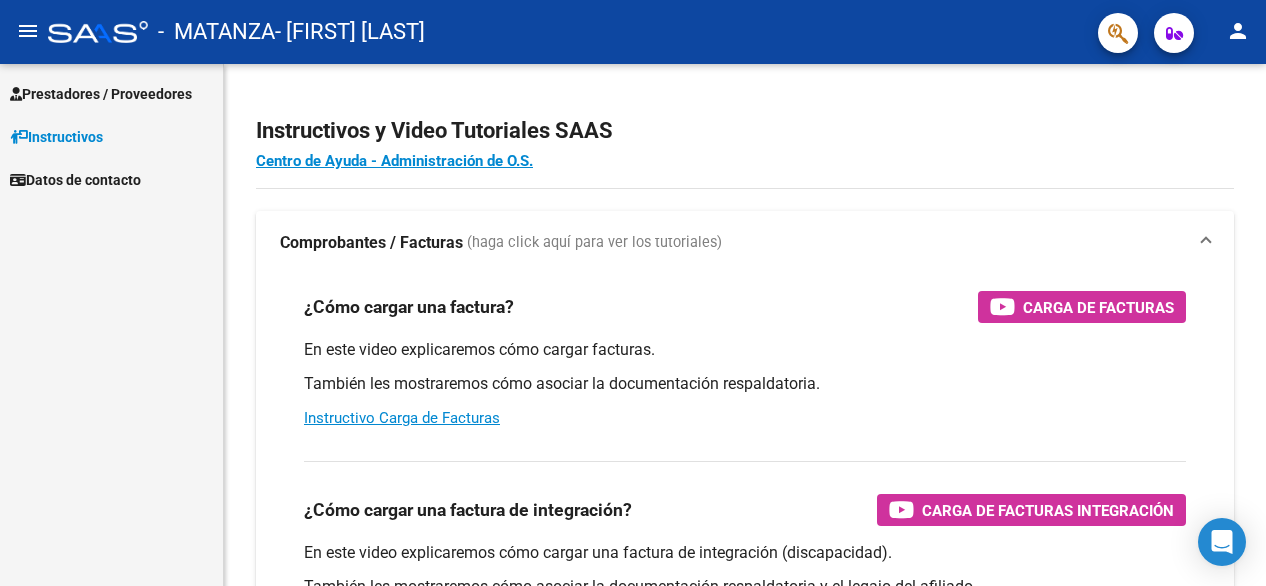 click on "Prestadores / Proveedores" at bounding box center (101, 94) 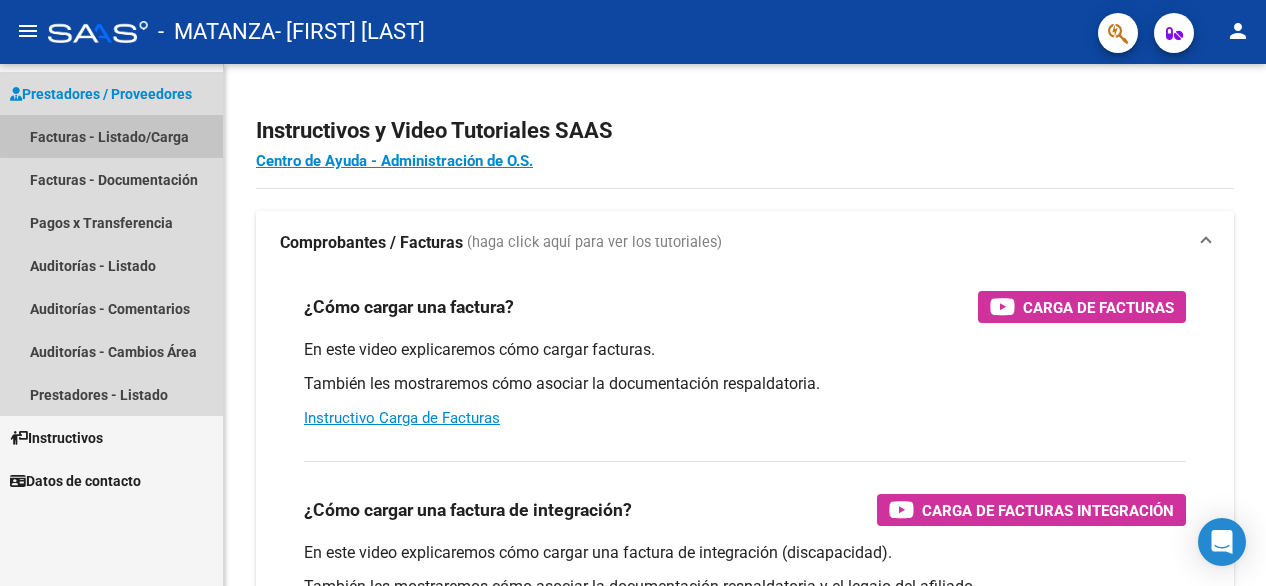 click on "Facturas - Listado/Carga" at bounding box center [111, 136] 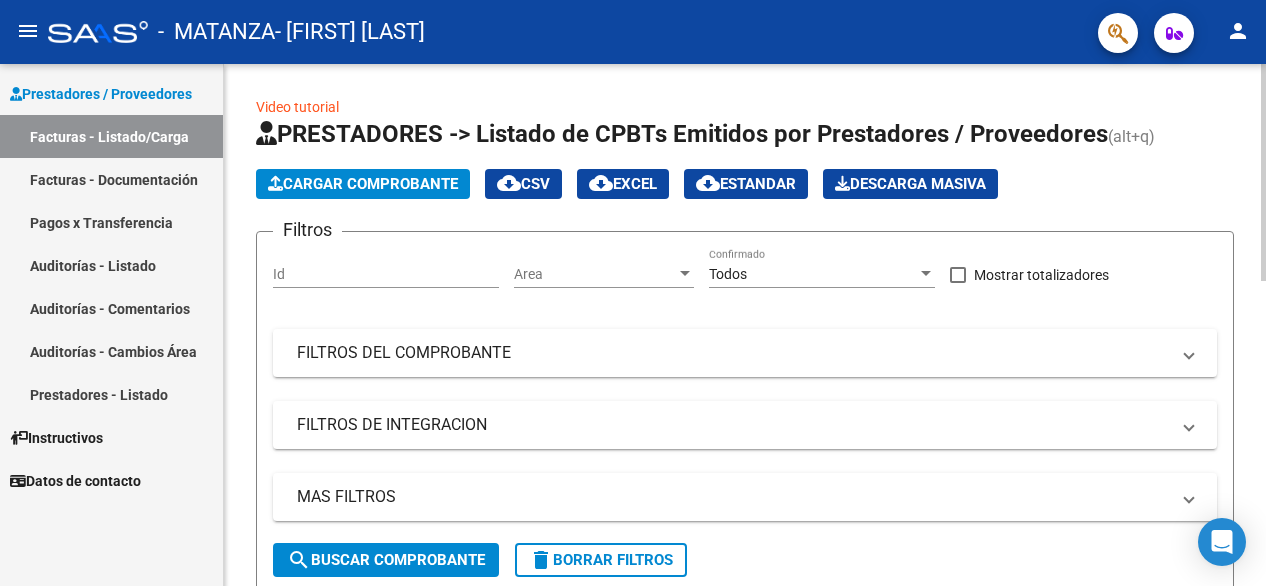 click on "Cargar Comprobante" 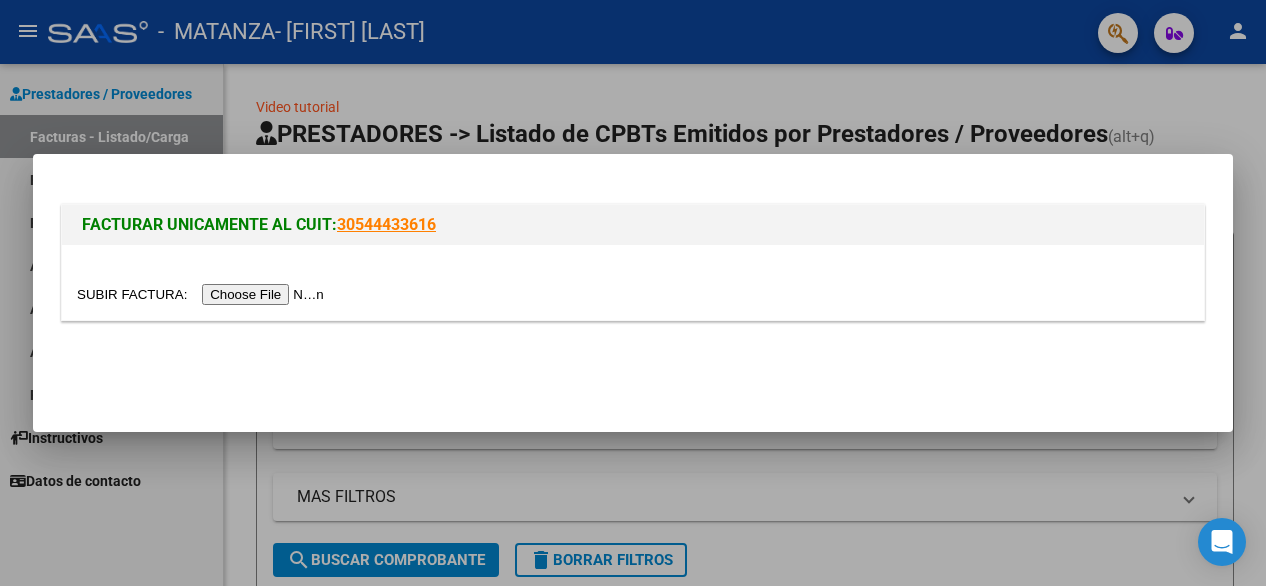 click at bounding box center [203, 294] 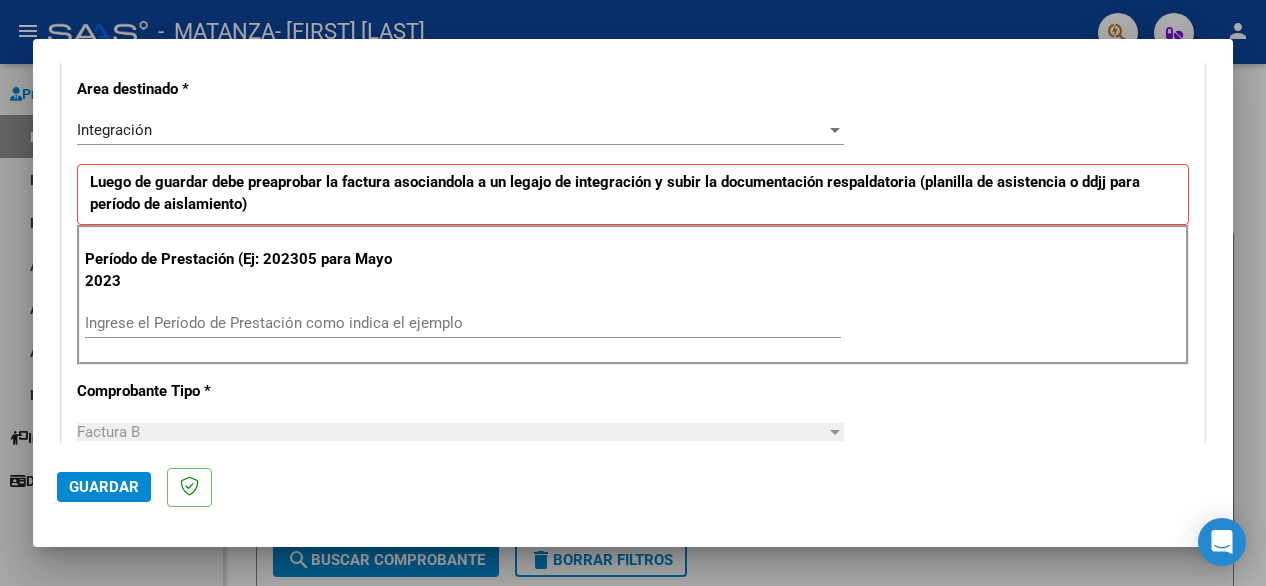 scroll, scrollTop: 462, scrollLeft: 0, axis: vertical 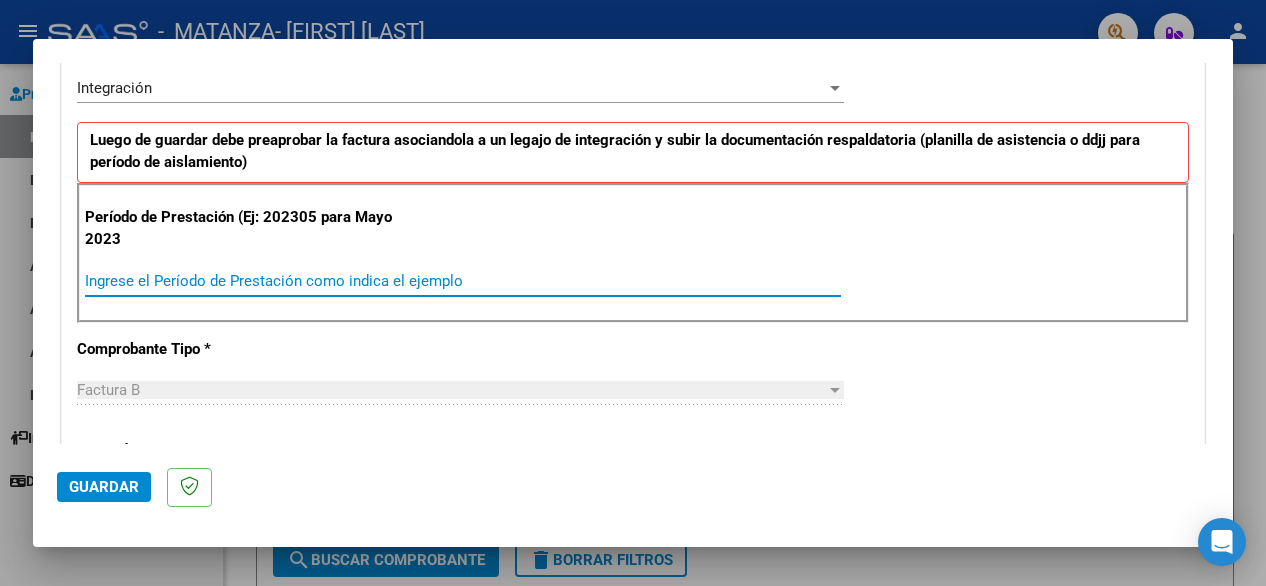 click on "Ingrese el Período de Prestación como indica el ejemplo" at bounding box center [463, 281] 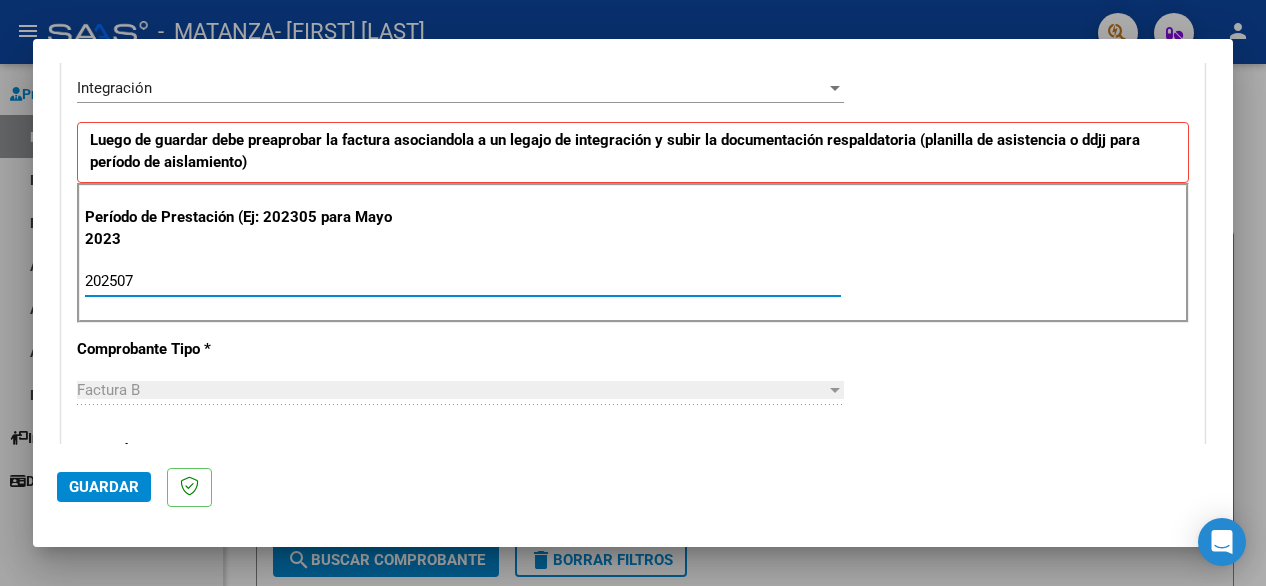 type on "202507" 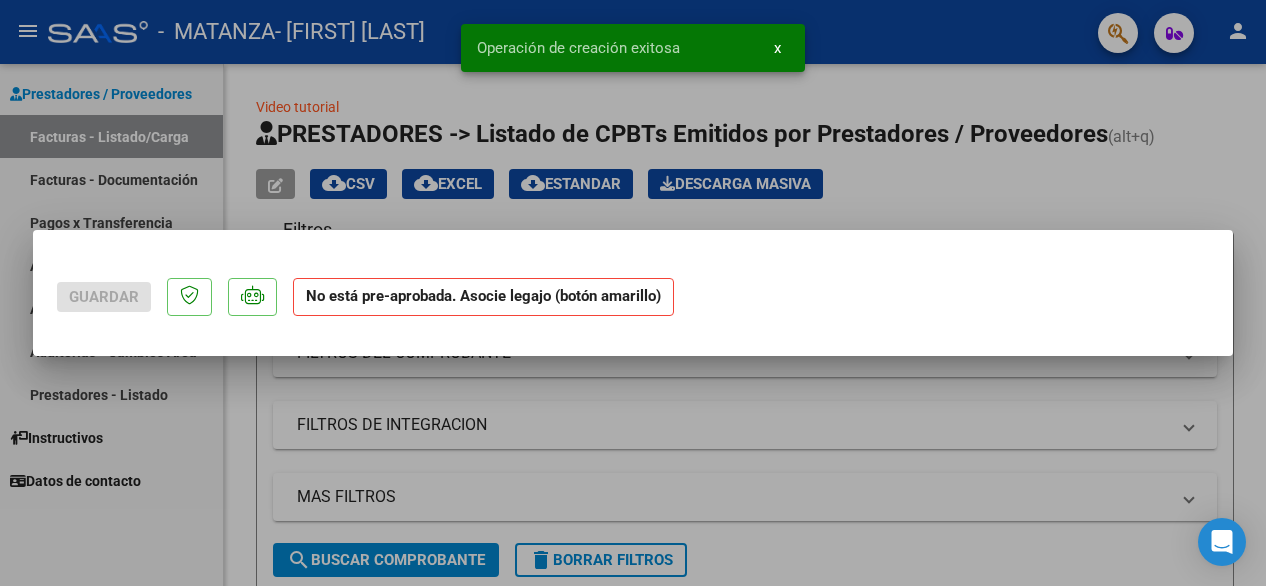 scroll, scrollTop: 0, scrollLeft: 0, axis: both 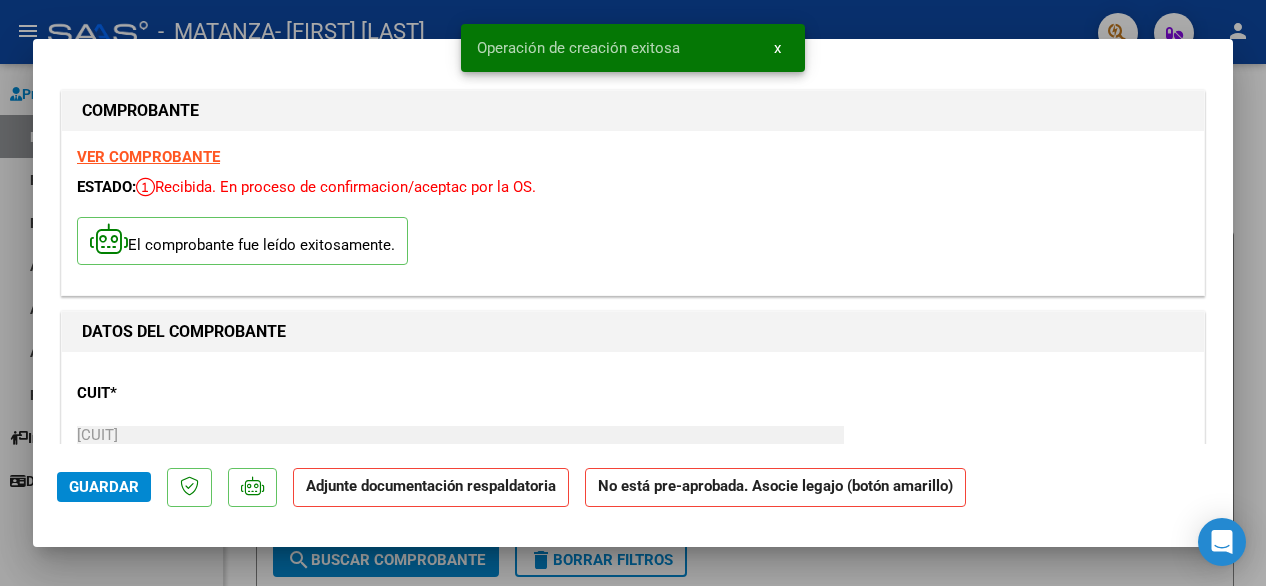 click on "Adjunte documentación respaldatoria" 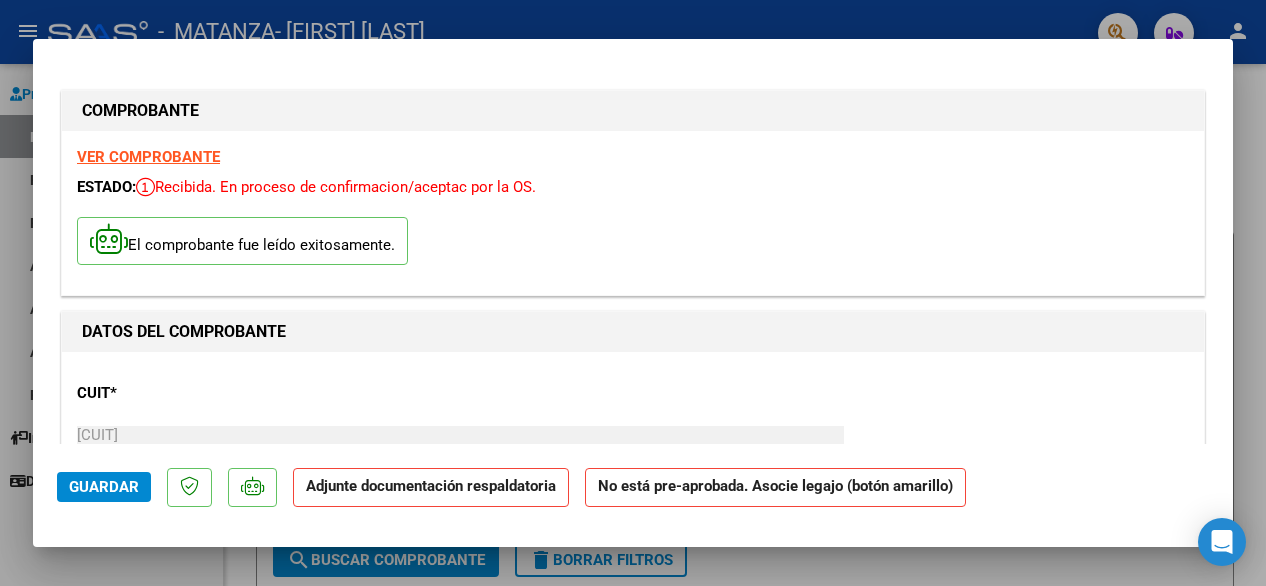 drag, startPoint x: 519, startPoint y: 492, endPoint x: 1036, endPoint y: 334, distance: 540.6043 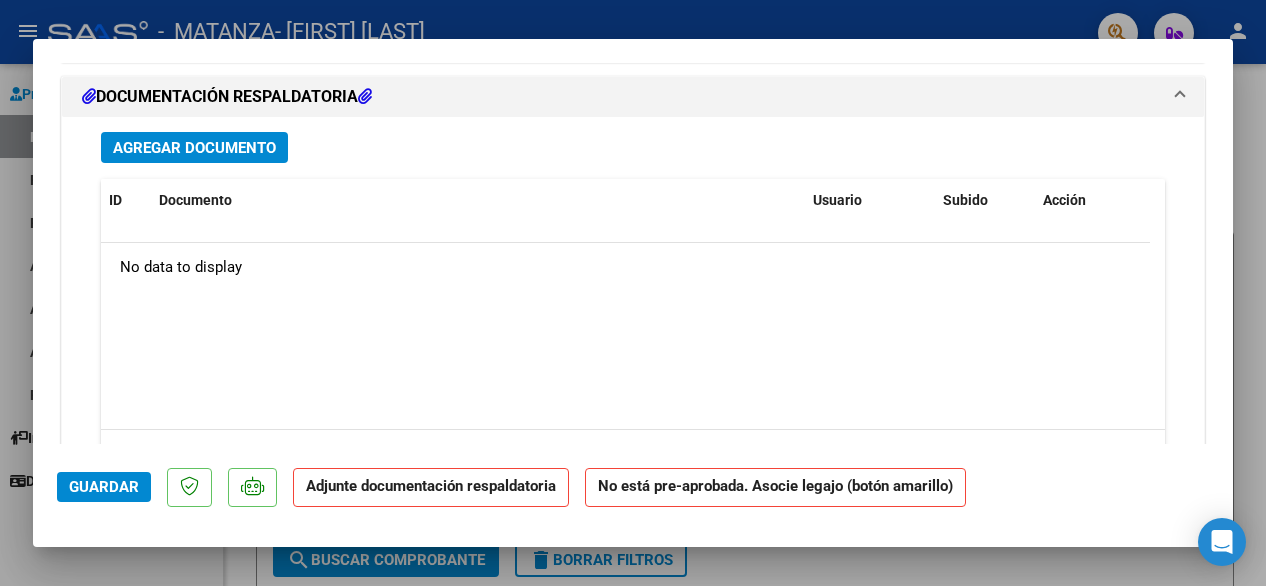 scroll, scrollTop: 2011, scrollLeft: 0, axis: vertical 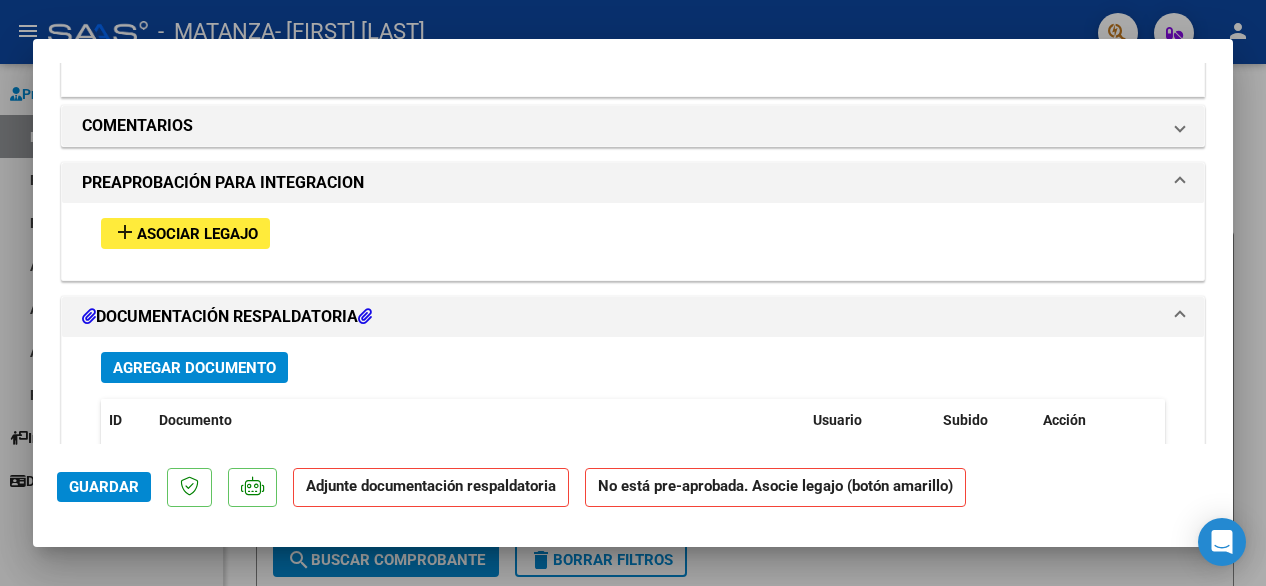 click on "add" at bounding box center (125, 232) 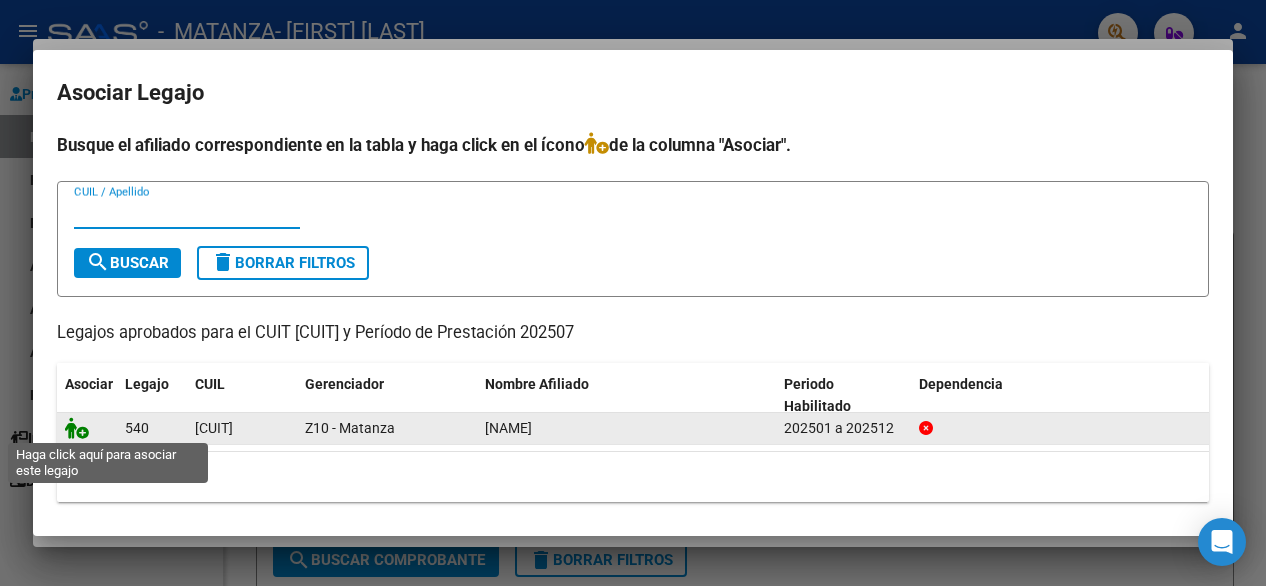 click 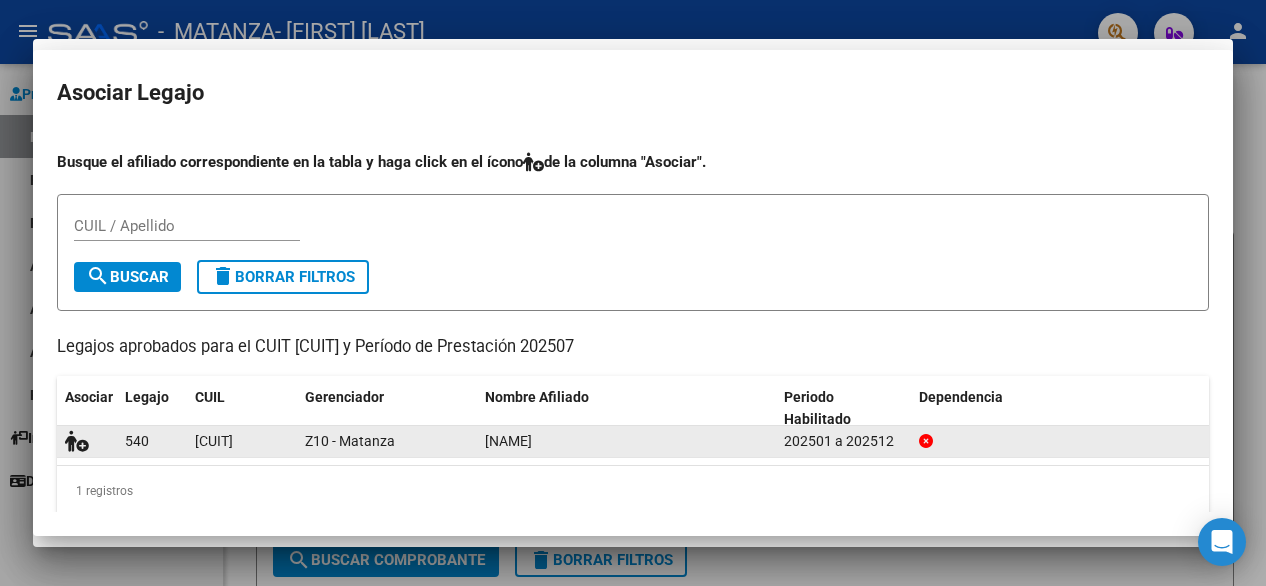 scroll, scrollTop: 1752, scrollLeft: 0, axis: vertical 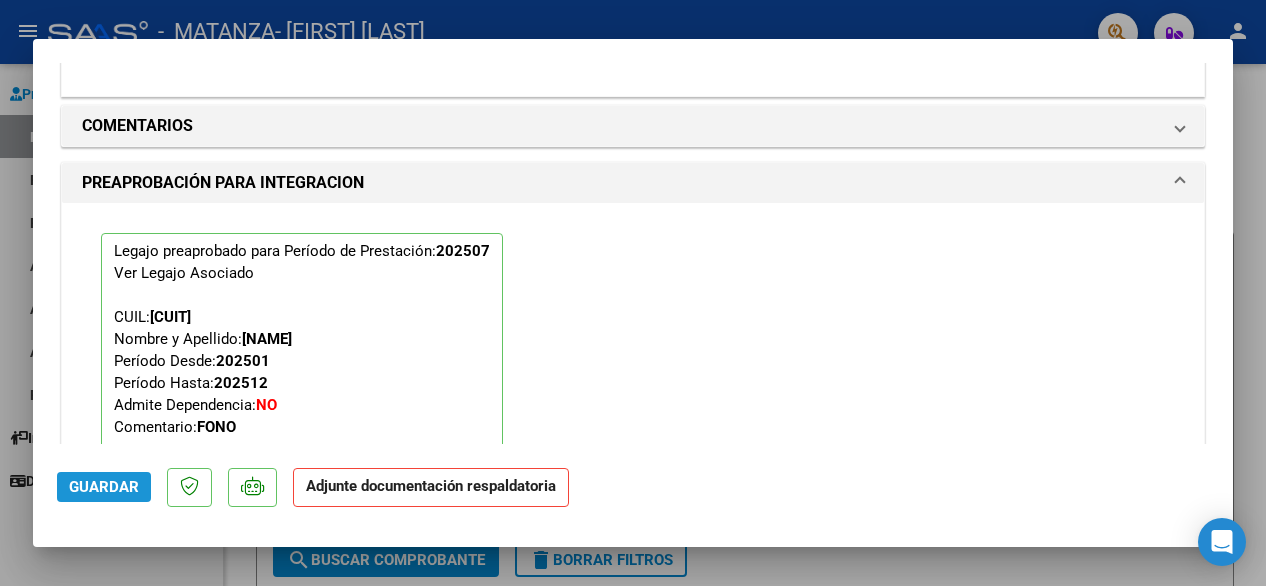 click on "Guardar" 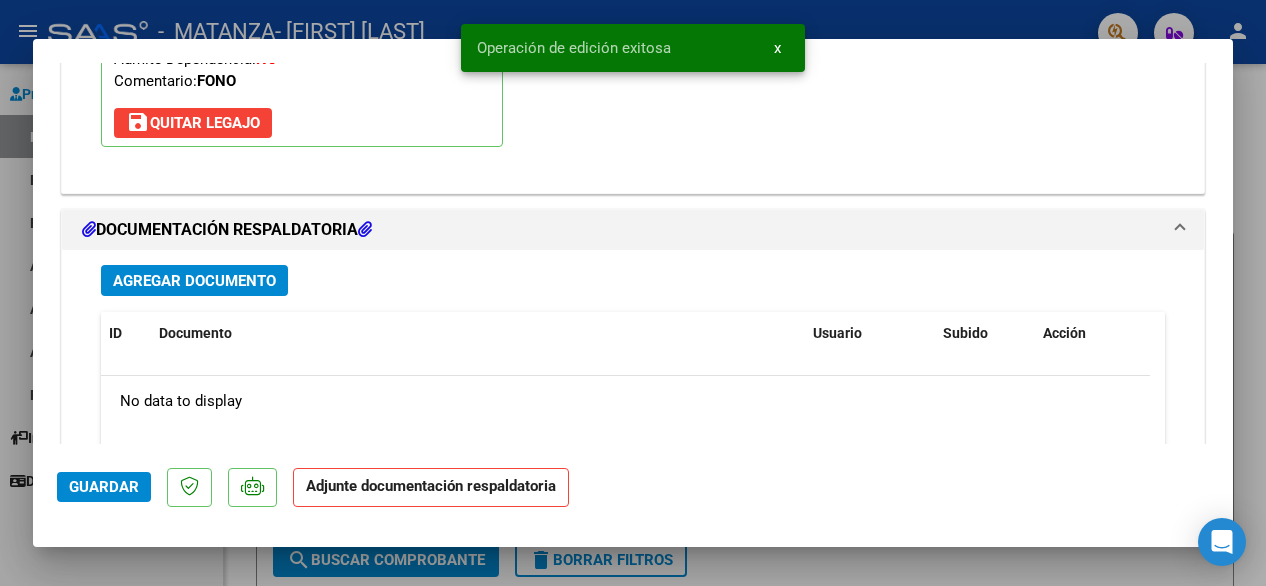 scroll, scrollTop: 2108, scrollLeft: 0, axis: vertical 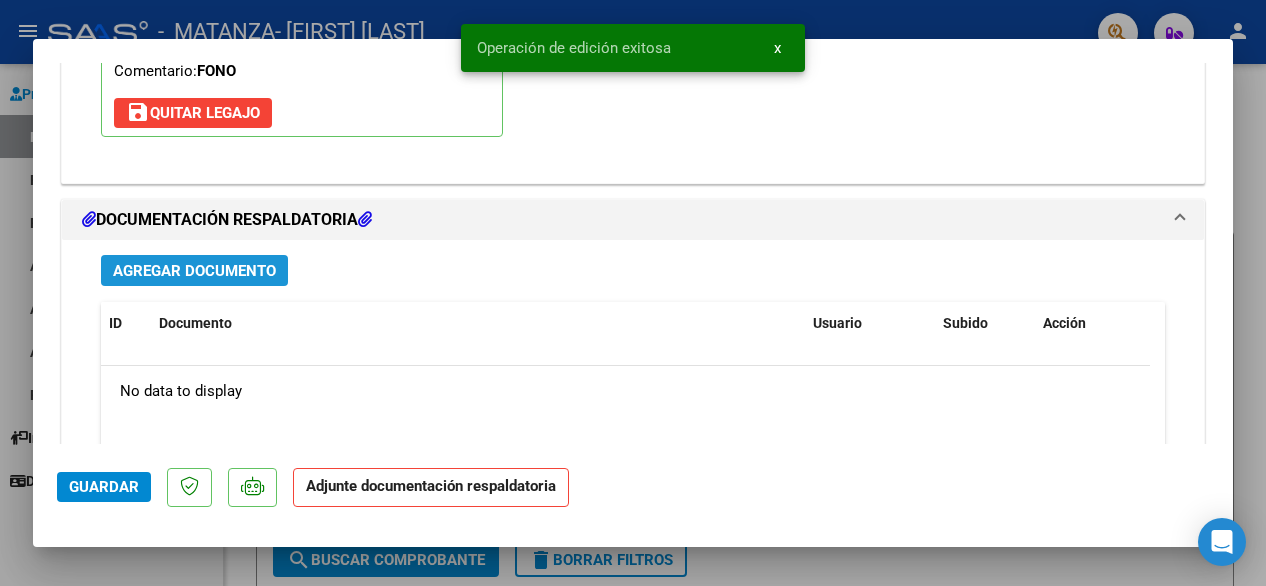 click on "Agregar Documento" at bounding box center (194, 271) 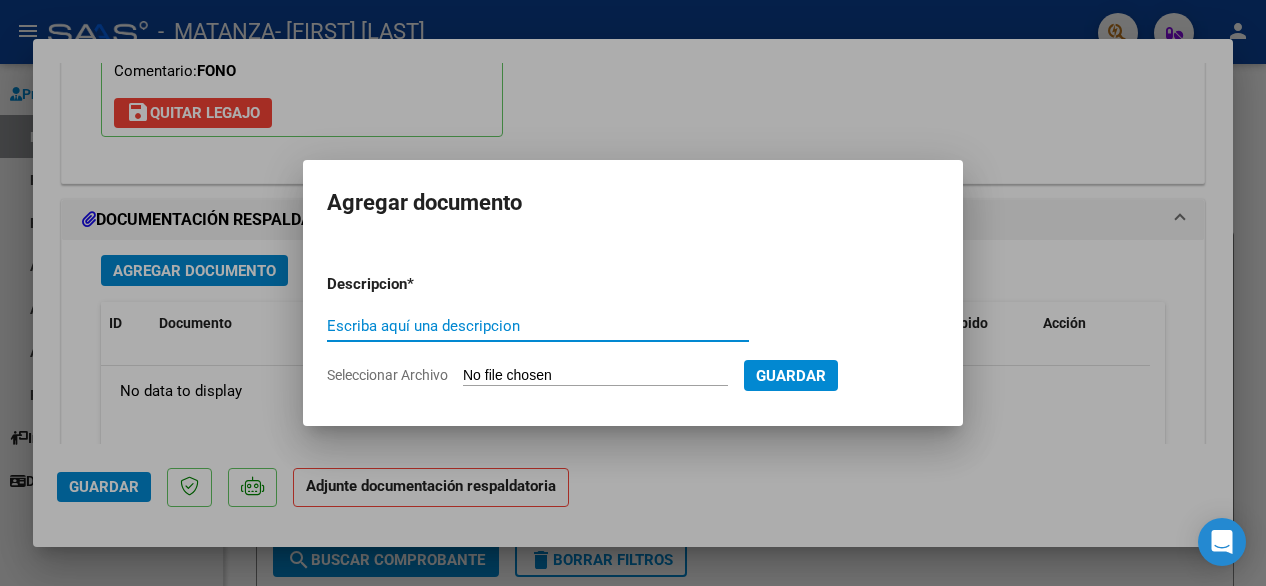 click on "Escriba aquí una descripcion" at bounding box center [538, 326] 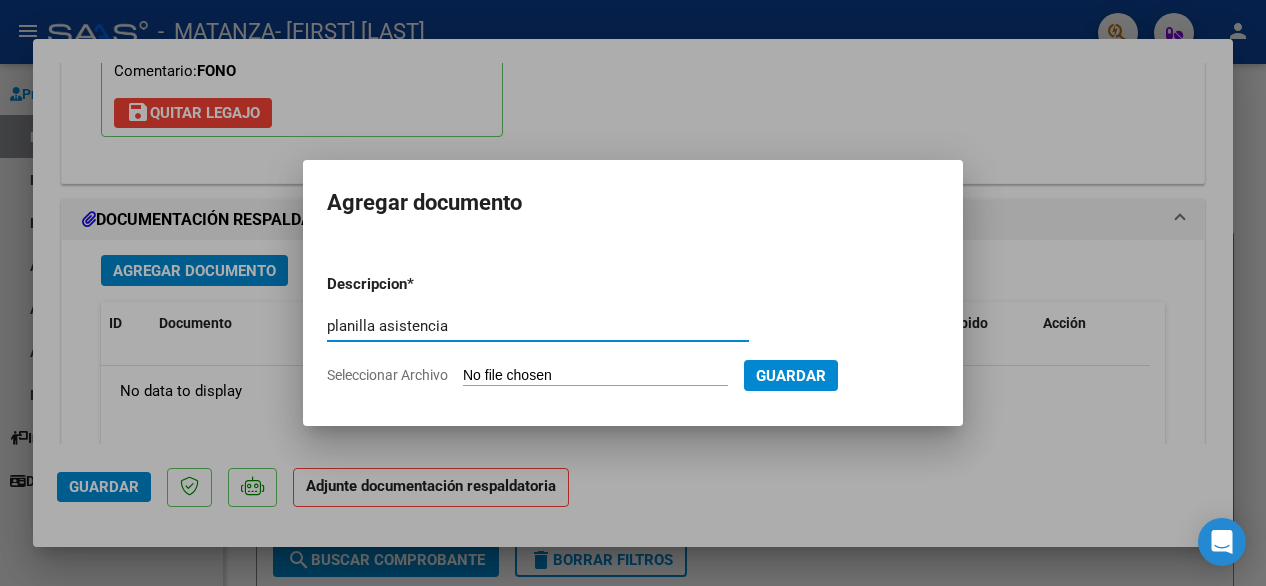 type on "planilla asistencia" 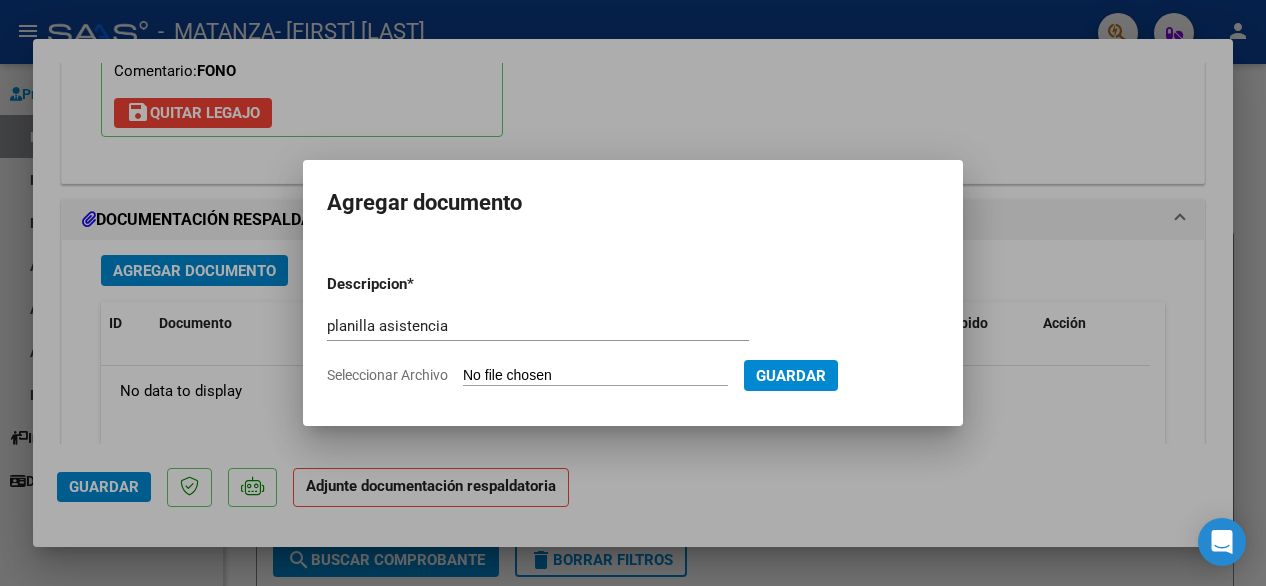 type on "C:\fakepath\ivan caino.pdf" 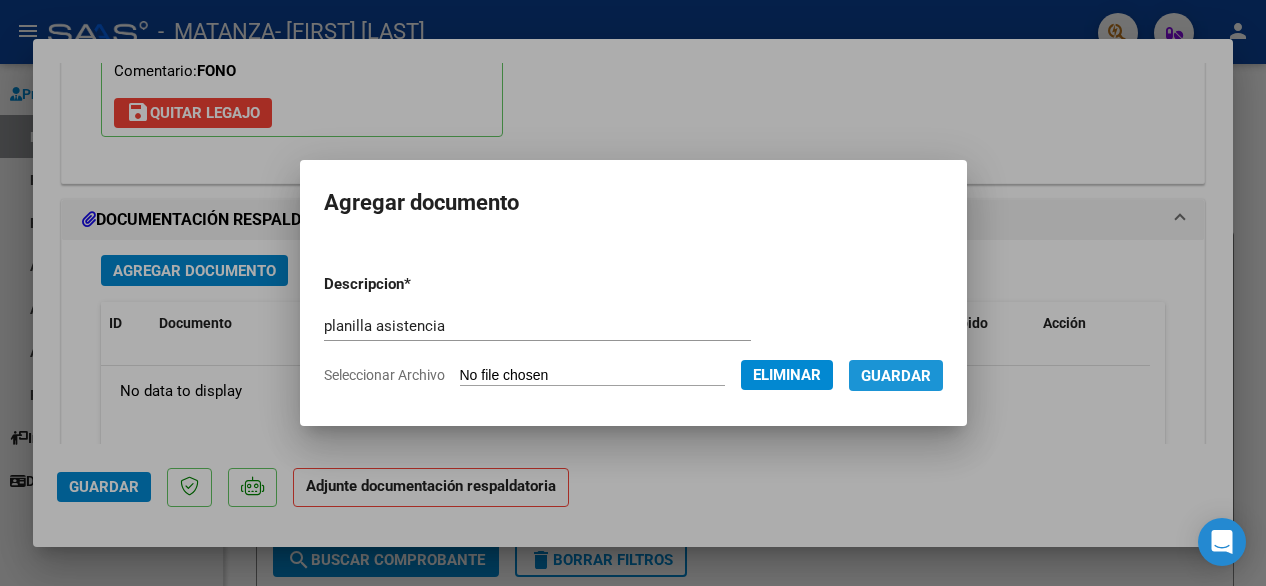 click on "Guardar" at bounding box center (896, 376) 